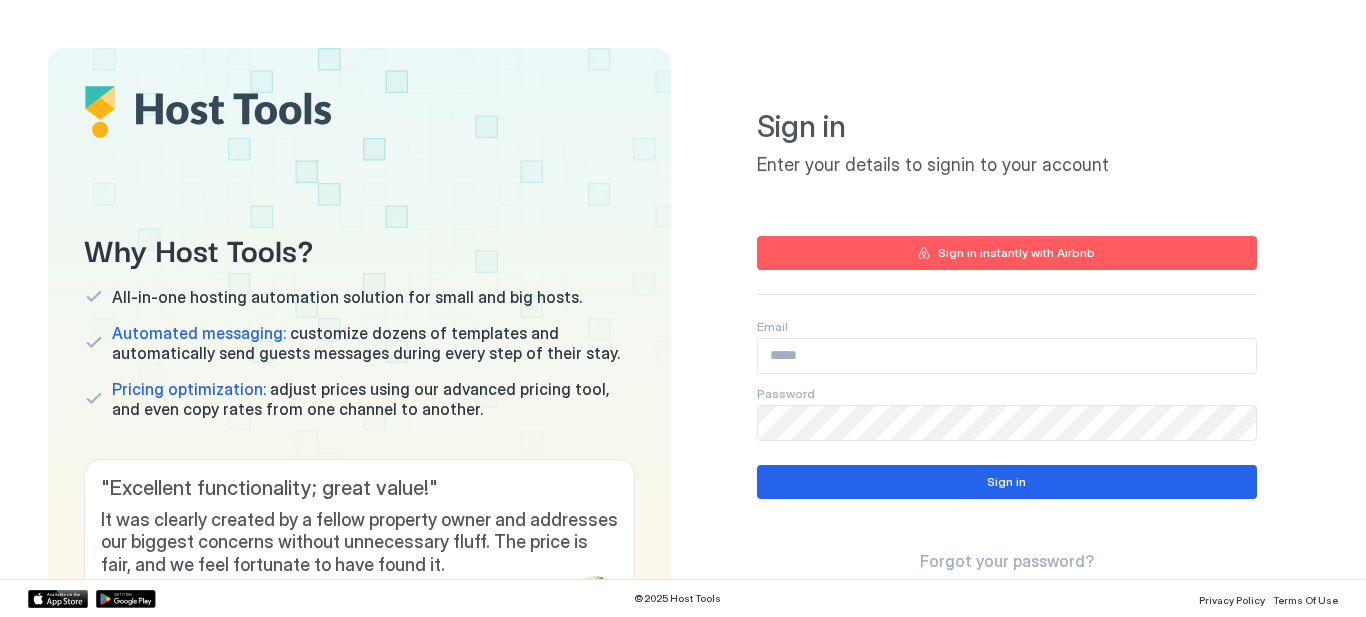 scroll, scrollTop: 0, scrollLeft: 0, axis: both 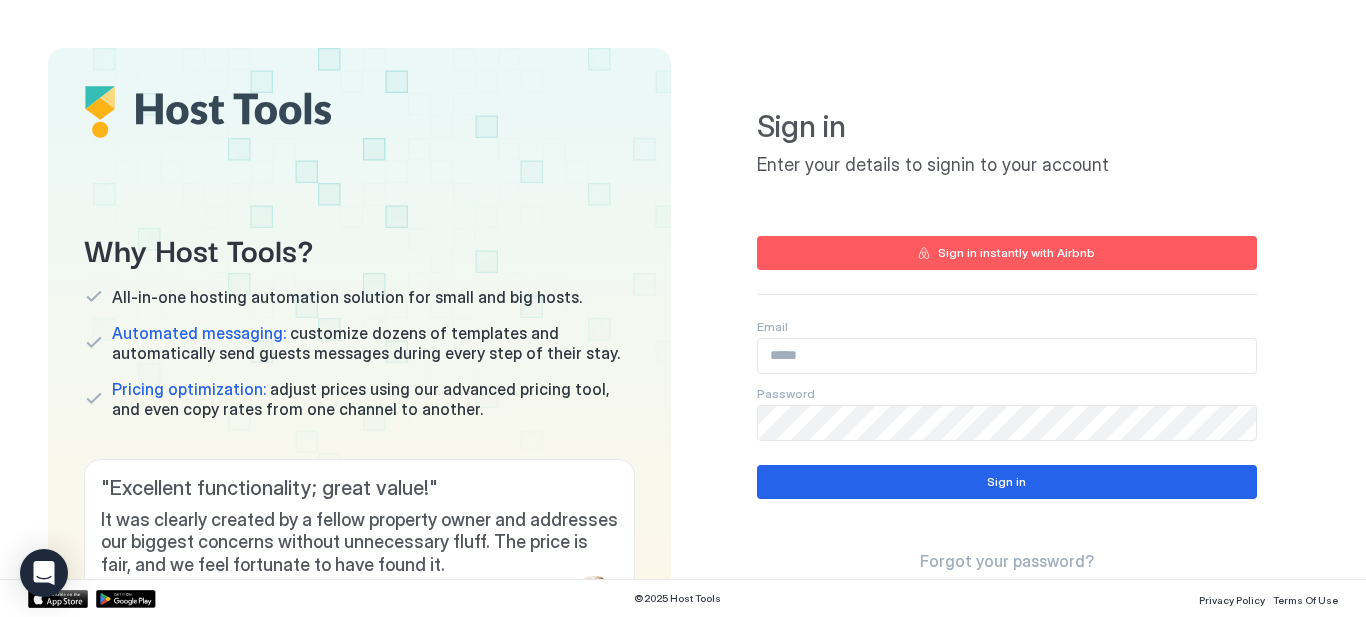 type on "**********" 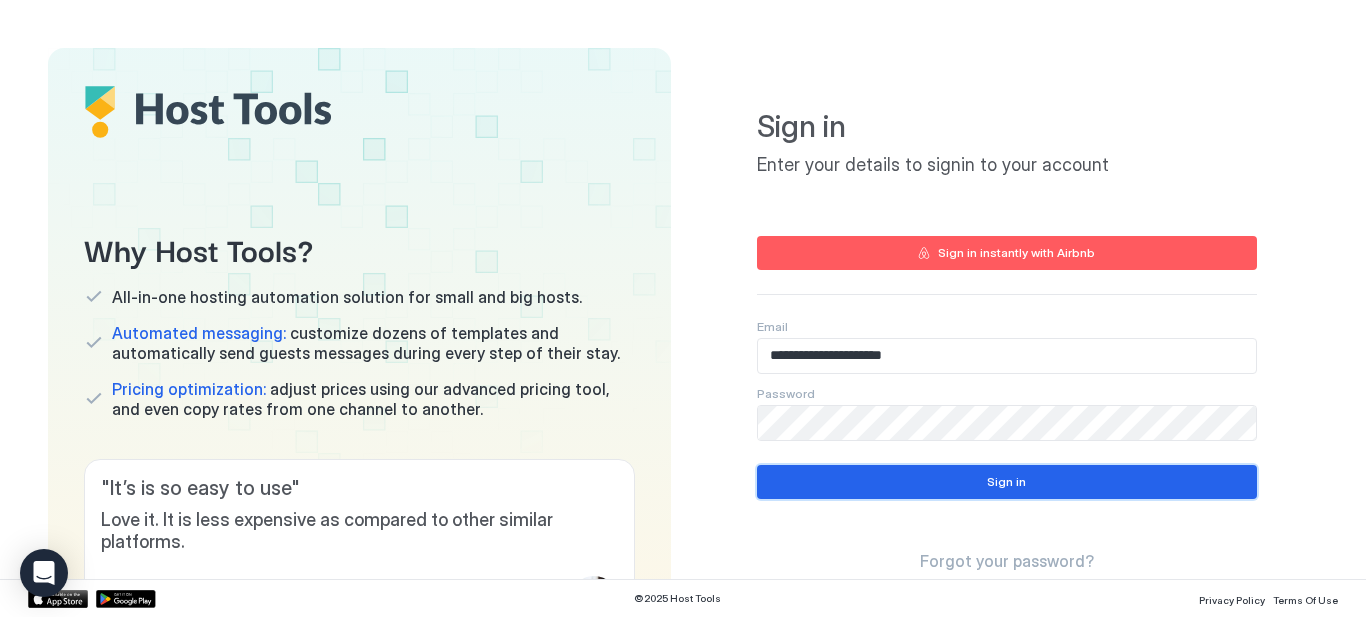 click on "Sign in" at bounding box center [1007, 482] 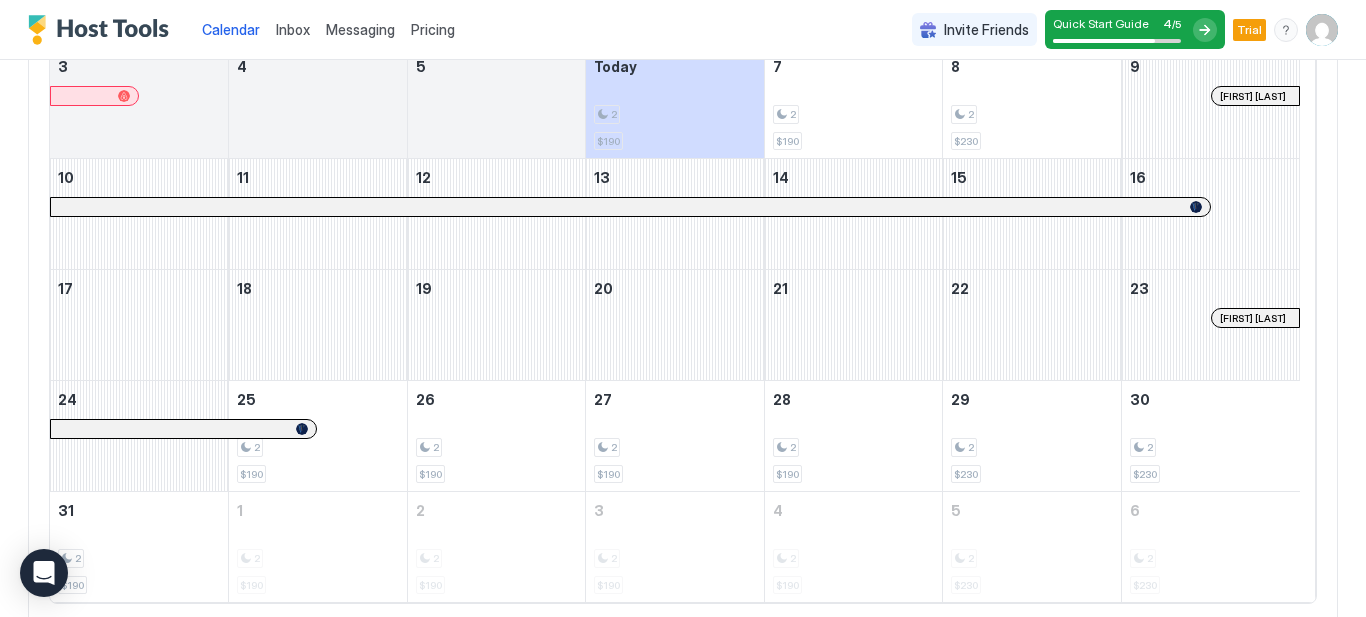 scroll, scrollTop: 428, scrollLeft: 0, axis: vertical 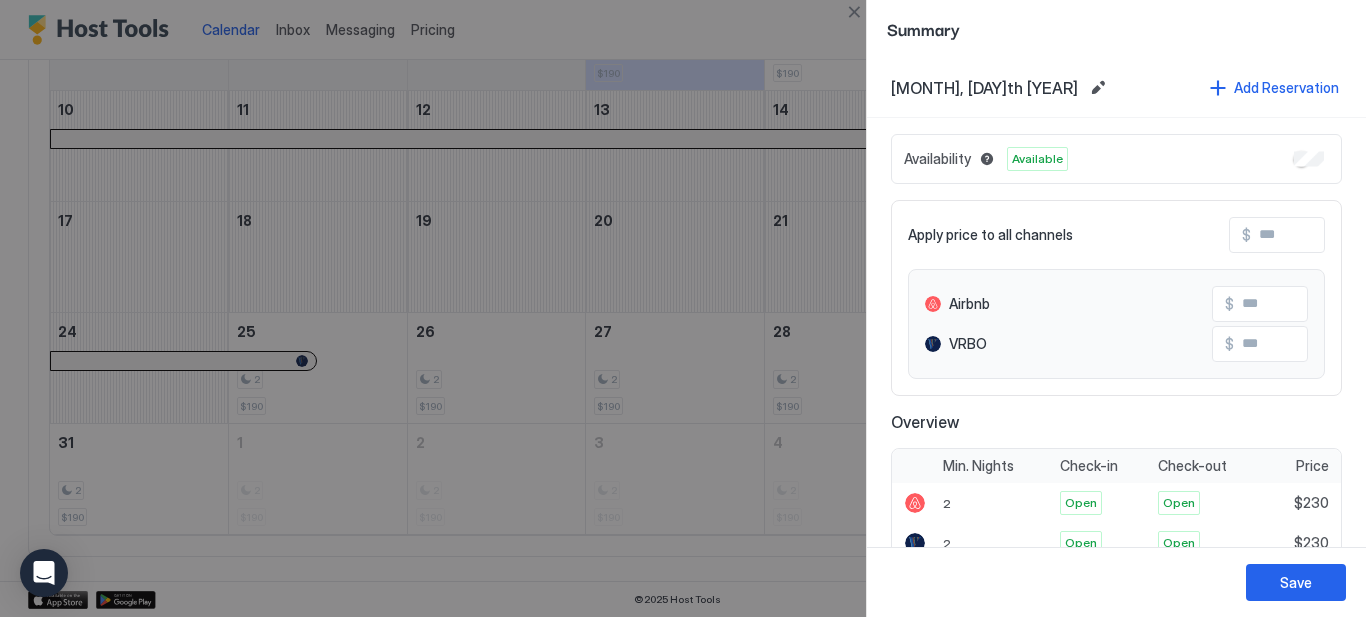 click at bounding box center (683, 308) 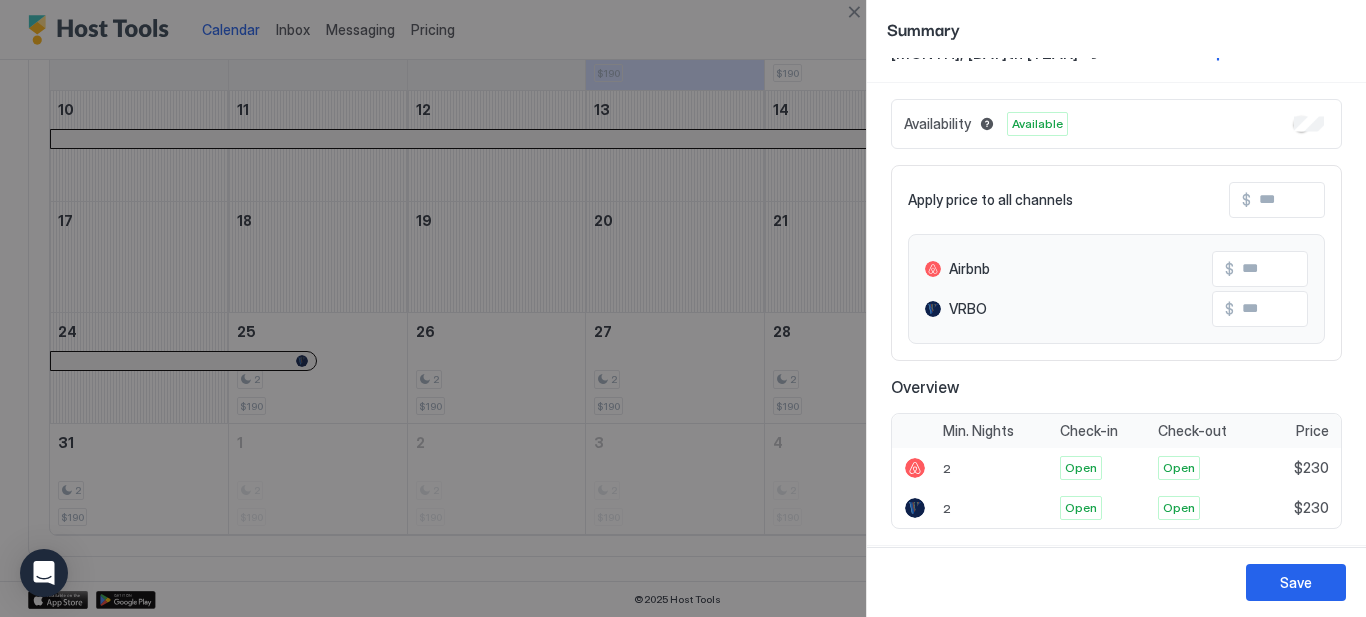 scroll, scrollTop: 33, scrollLeft: 0, axis: vertical 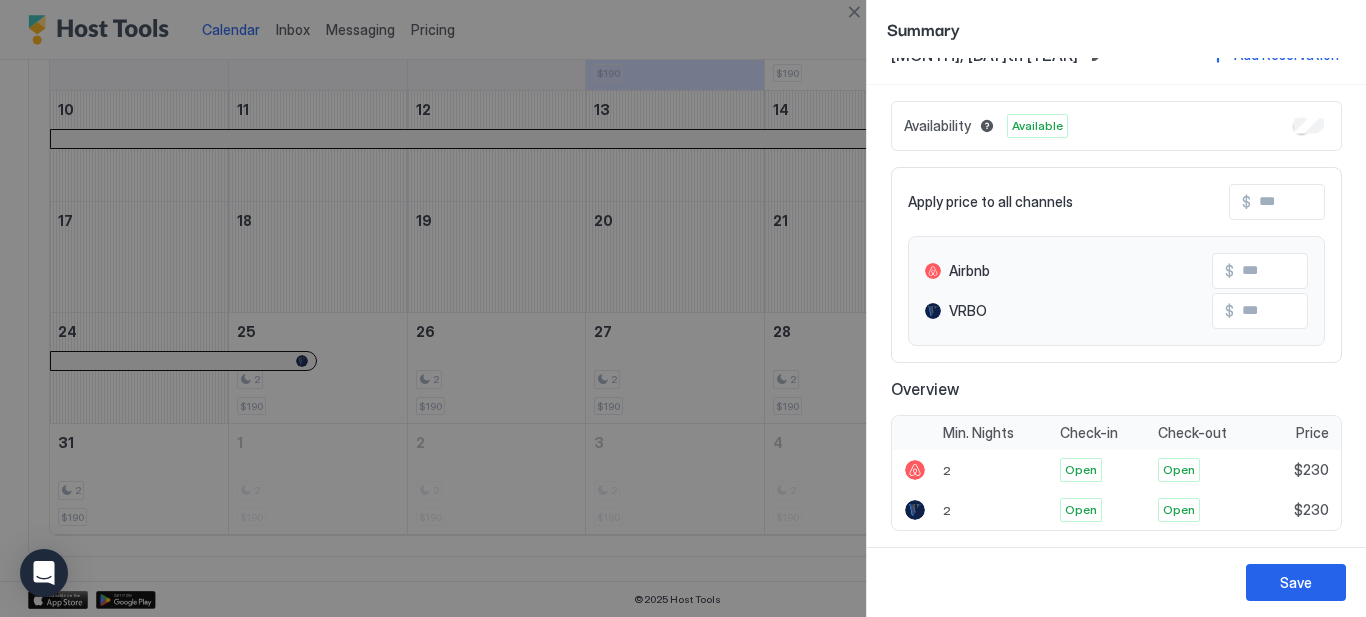 click at bounding box center [1331, 202] 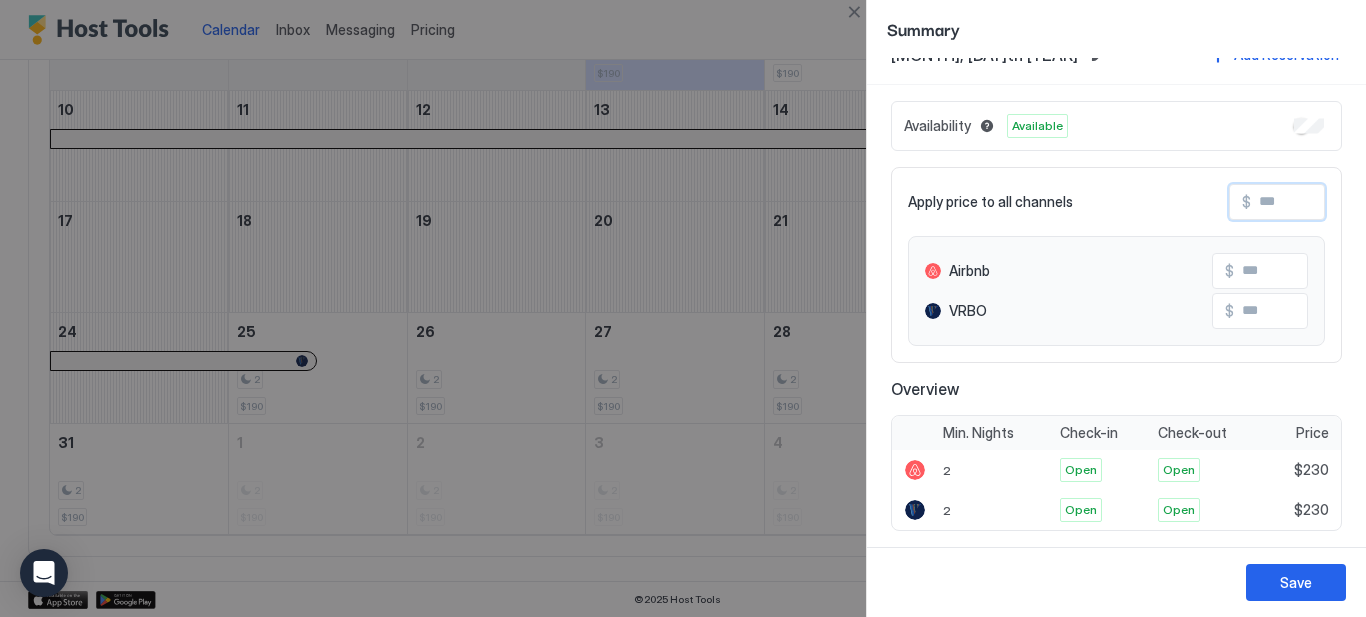 type on "*" 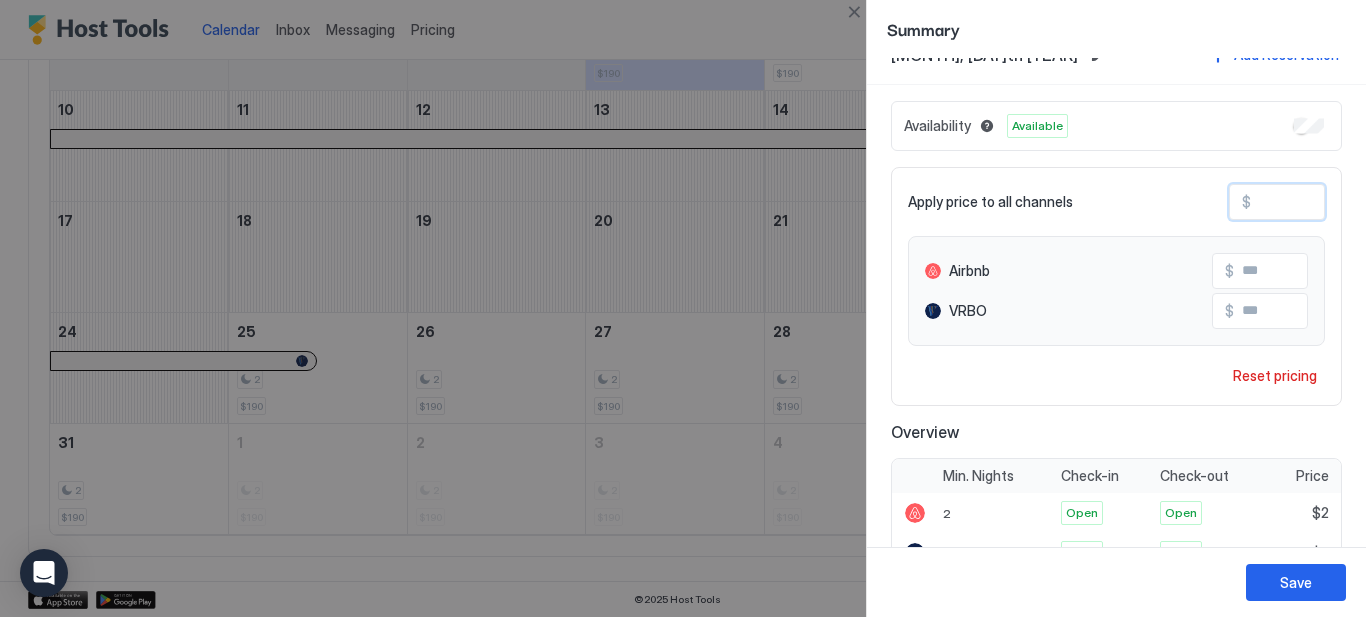 type on "**" 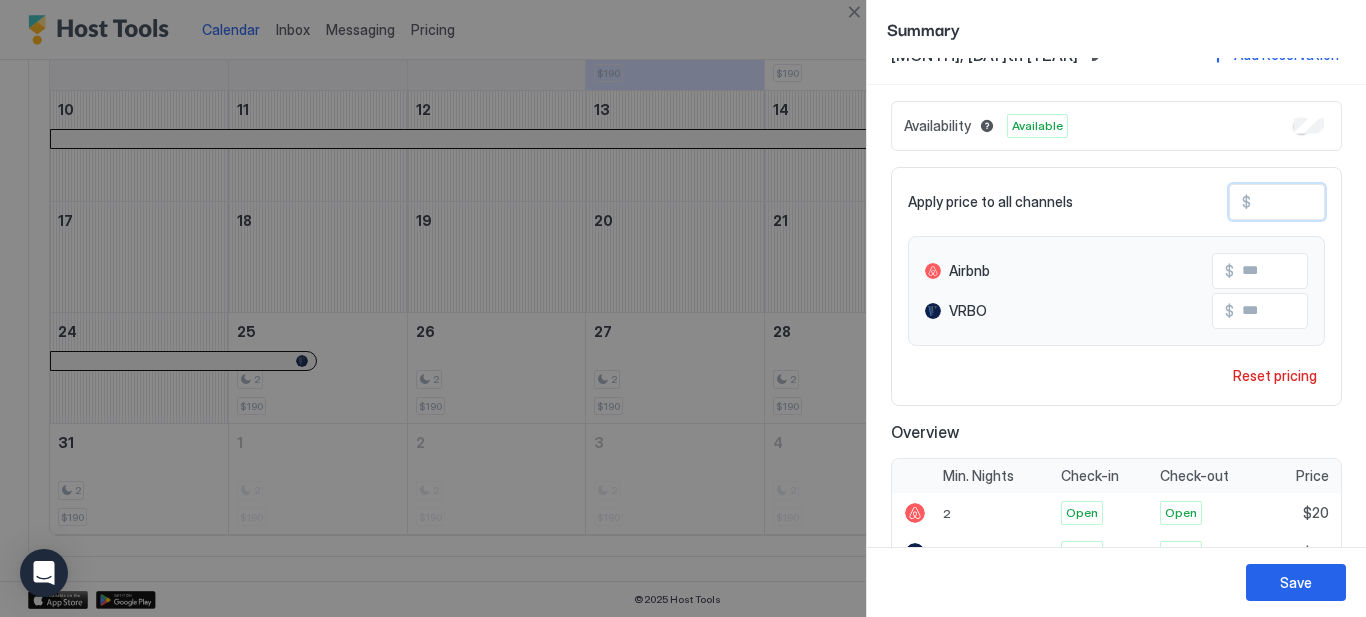 type on "***" 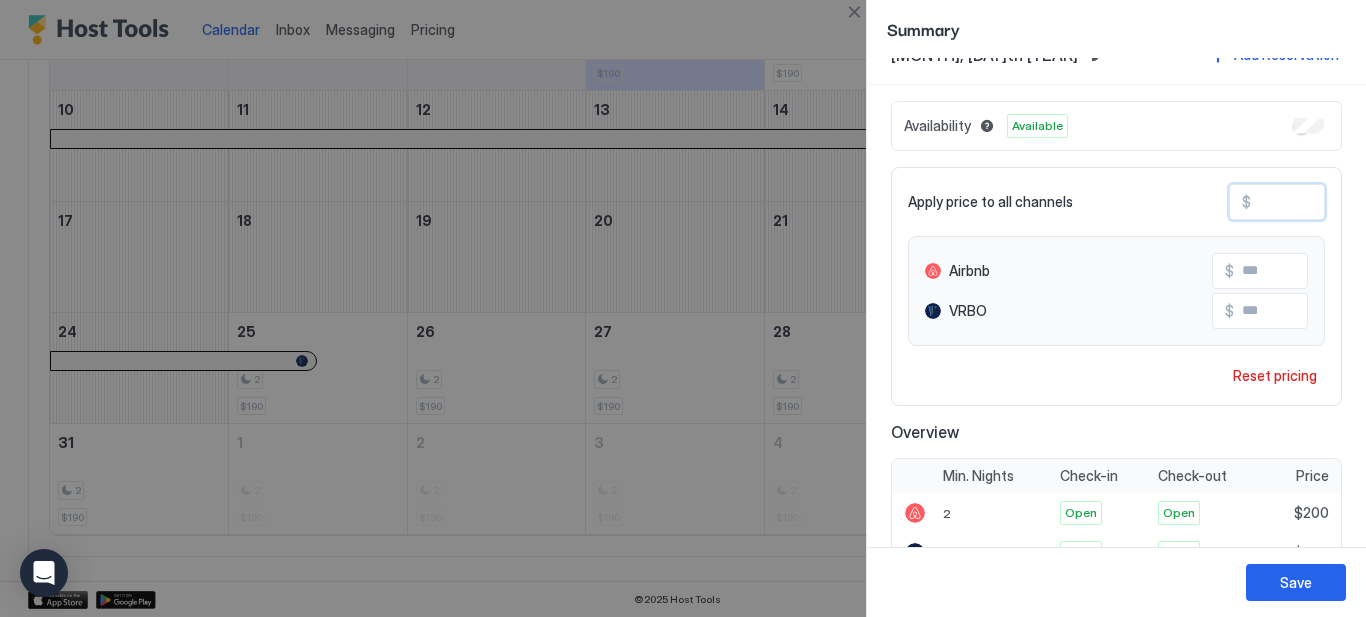 type on "***" 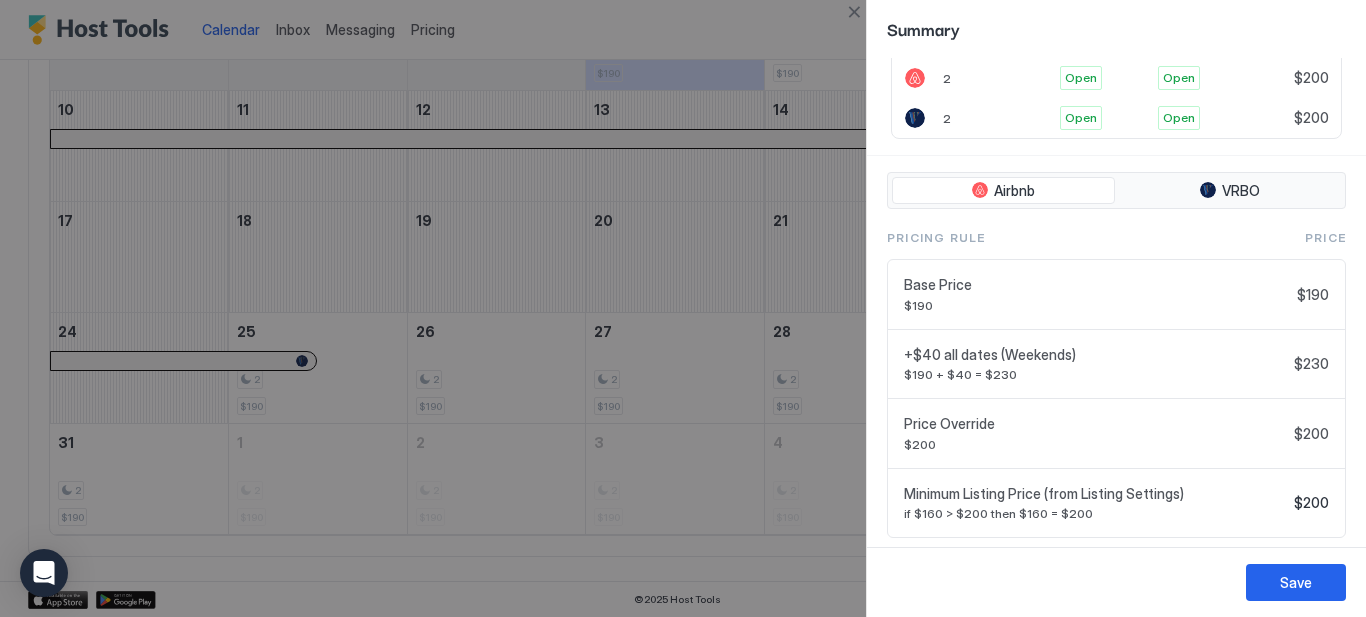 scroll, scrollTop: 487, scrollLeft: 0, axis: vertical 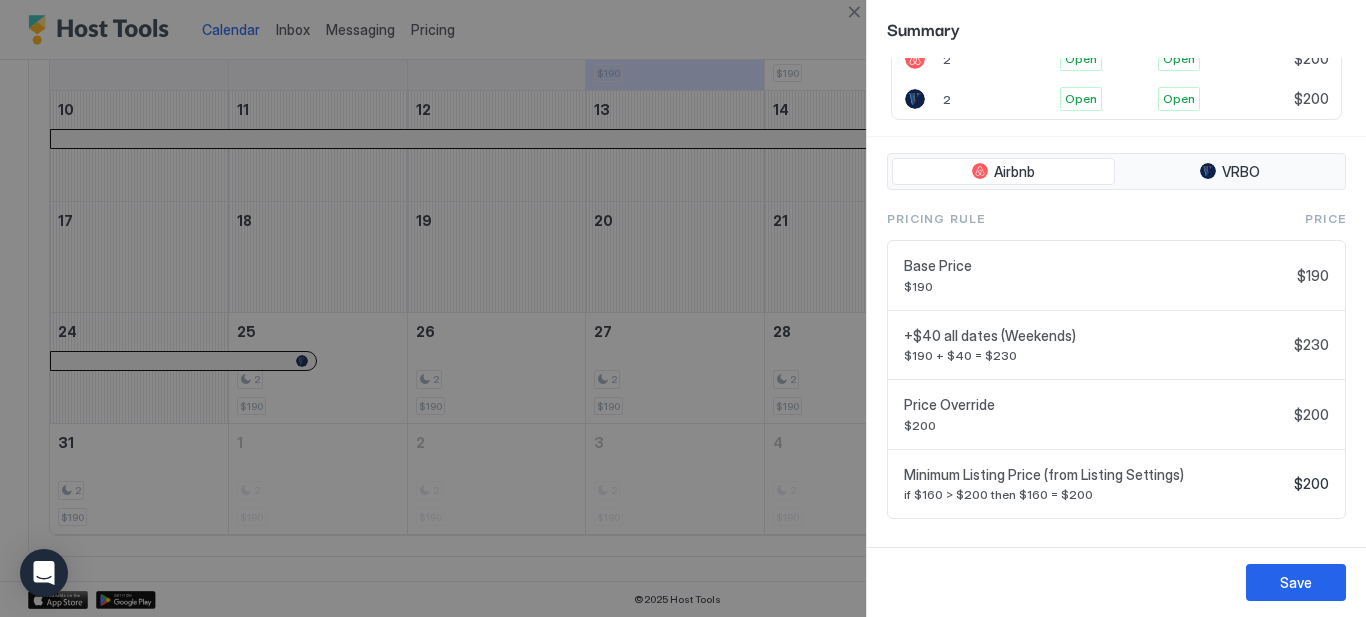 click on "Save" at bounding box center [1296, 582] 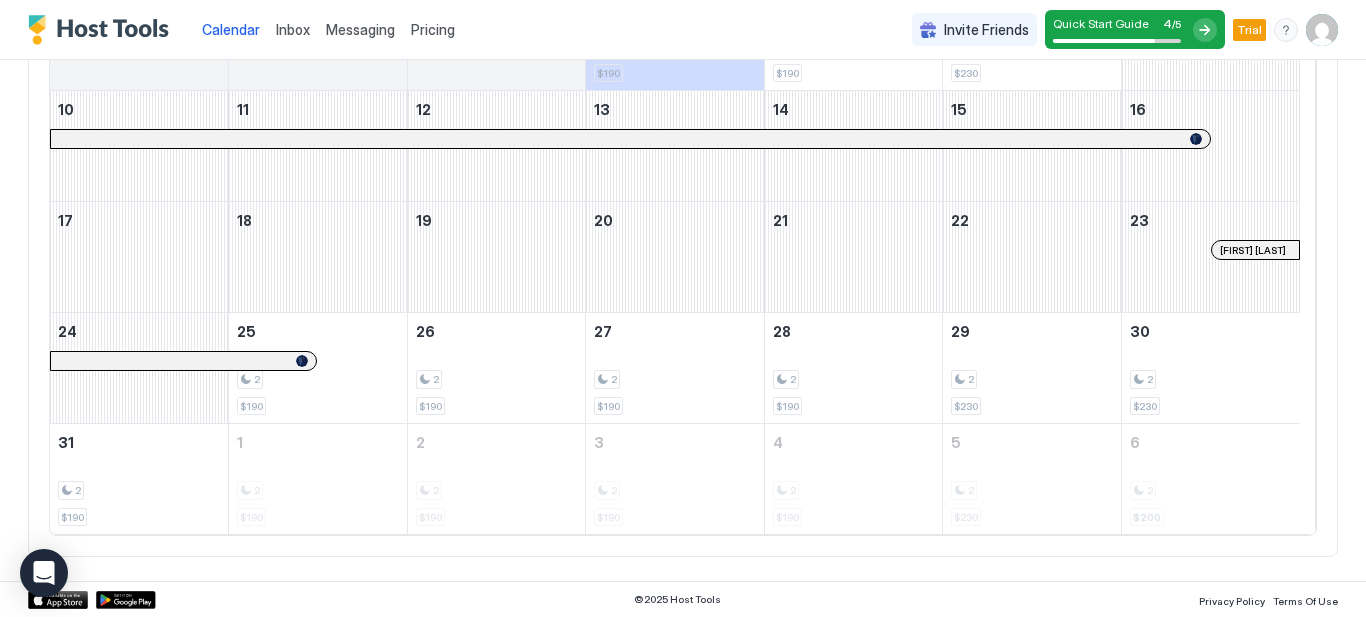 click on "Pricing" at bounding box center (433, 30) 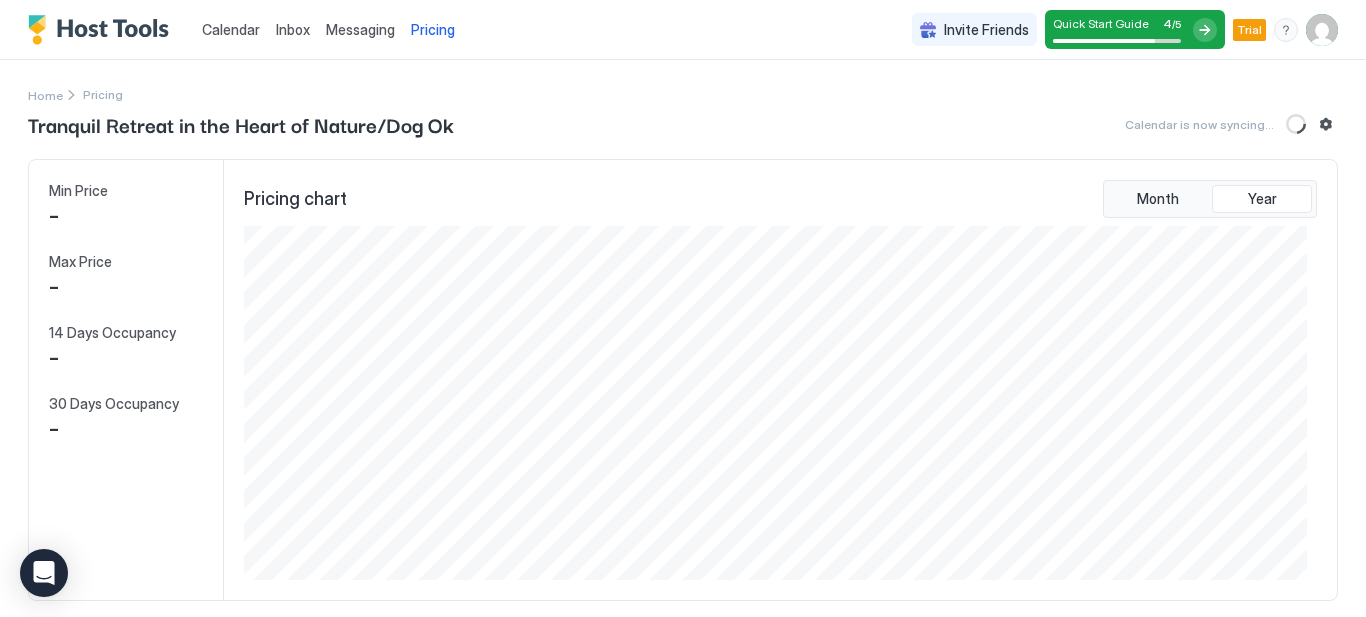 scroll, scrollTop: 999646, scrollLeft: 998937, axis: both 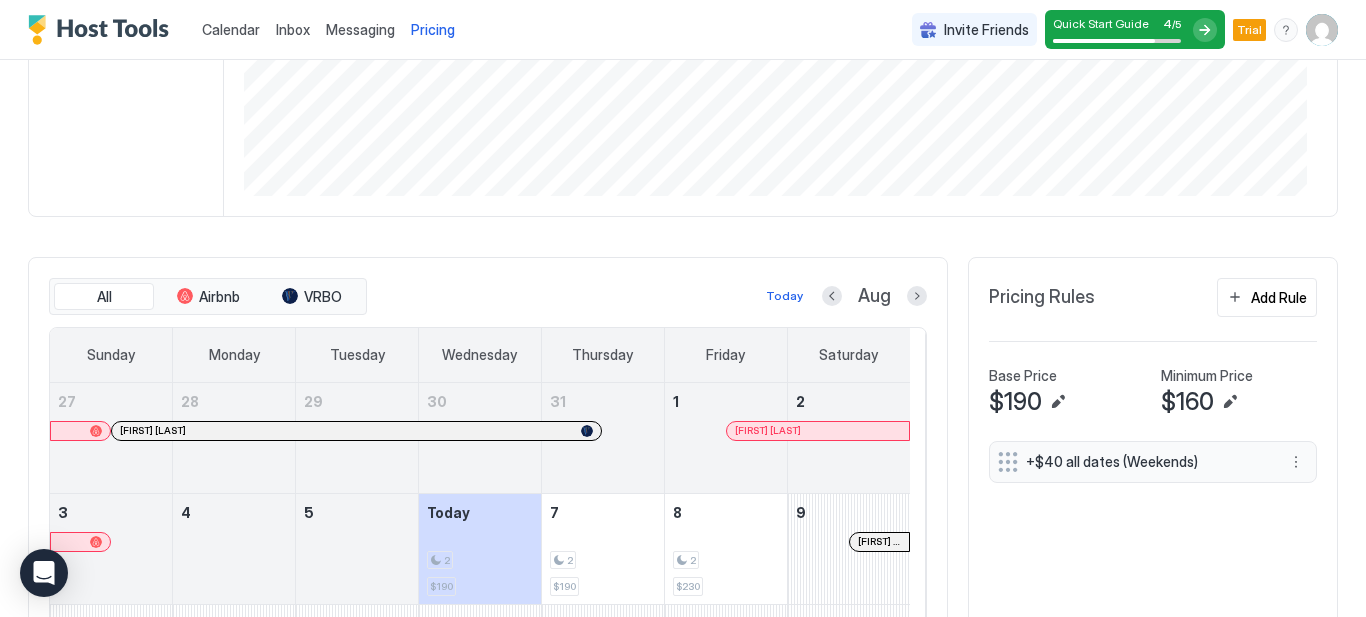 click at bounding box center [1058, 402] 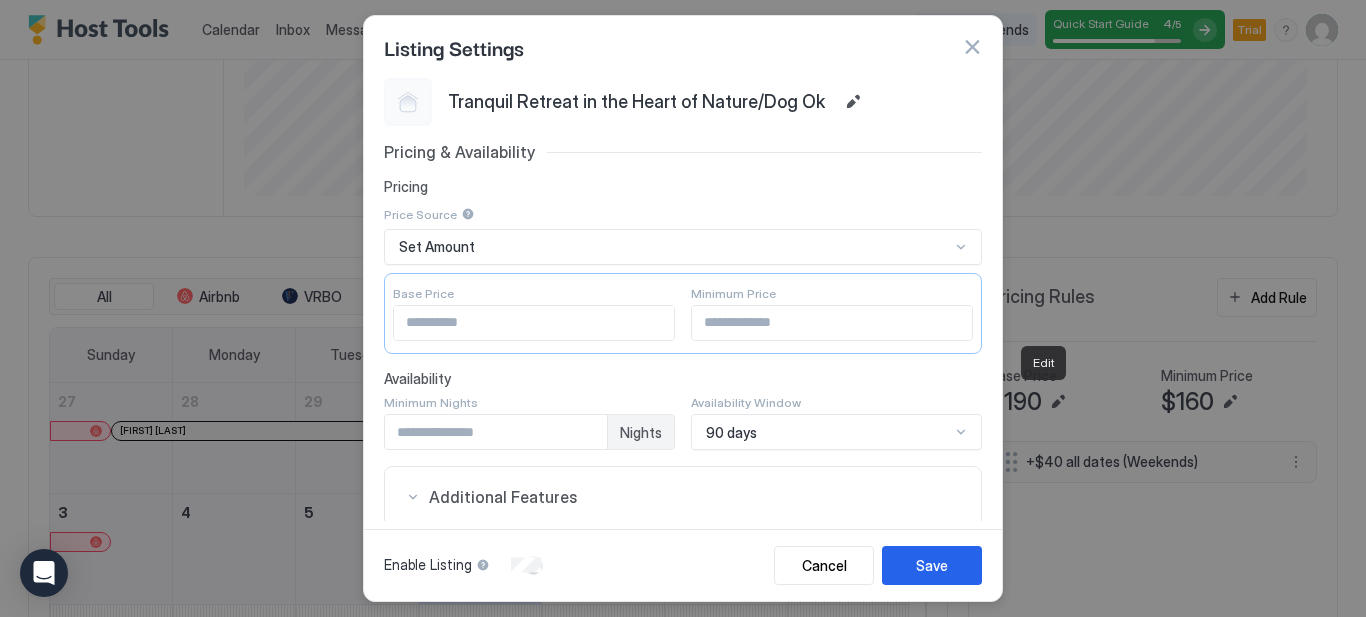 click on "***" at bounding box center [534, 323] 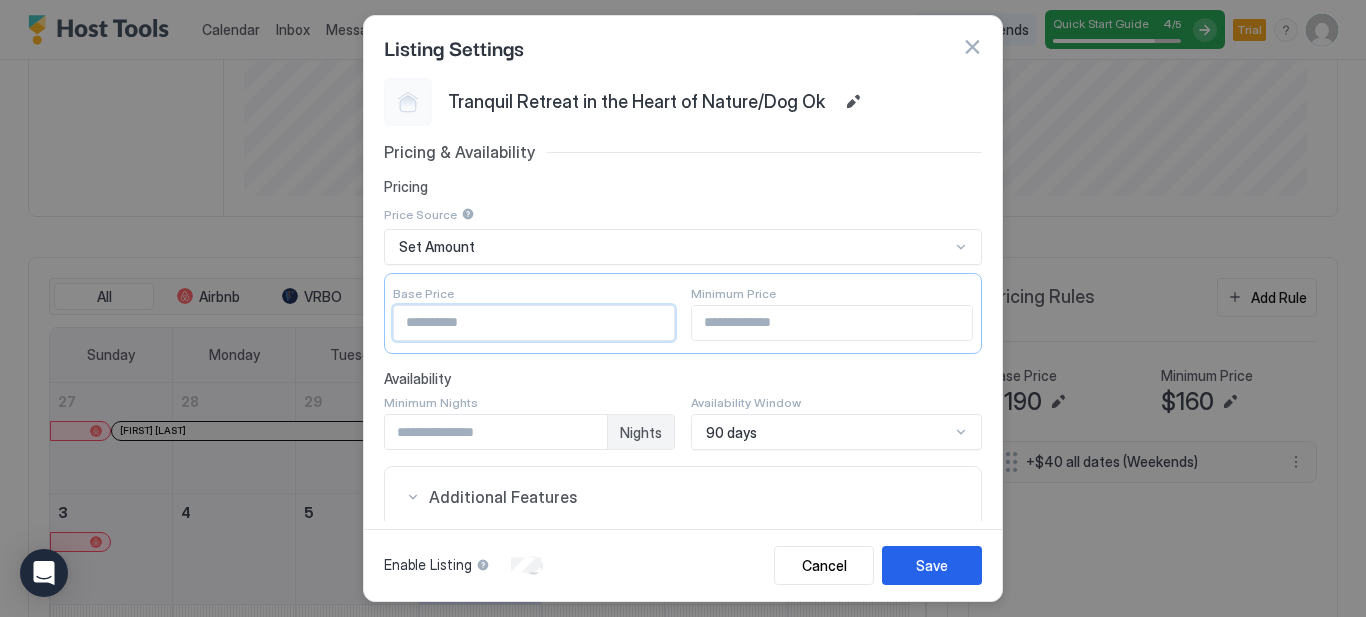 type on "***" 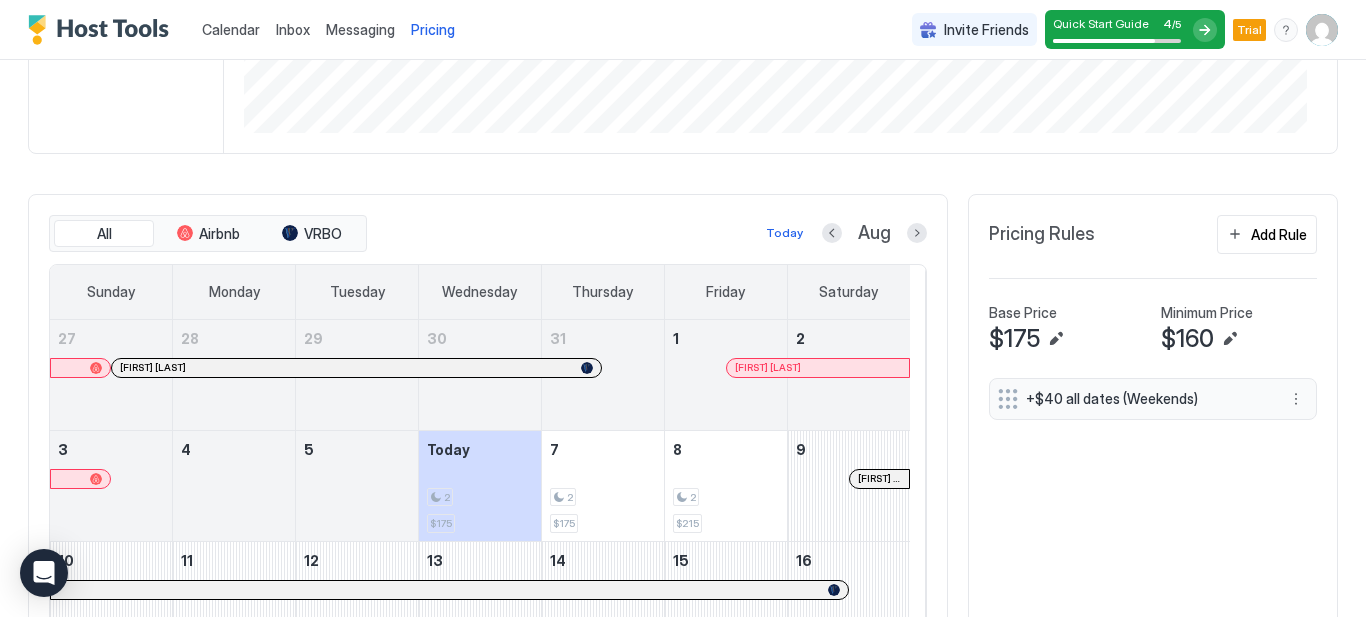 scroll, scrollTop: 474, scrollLeft: 0, axis: vertical 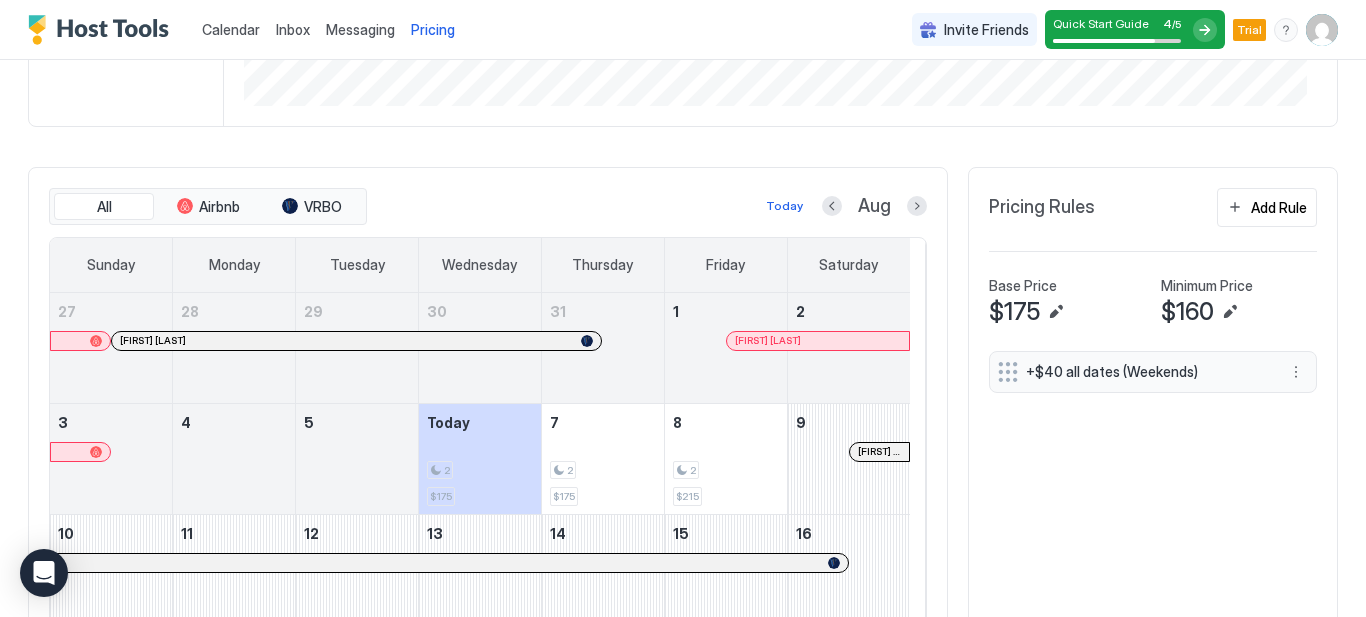 click at bounding box center (917, 206) 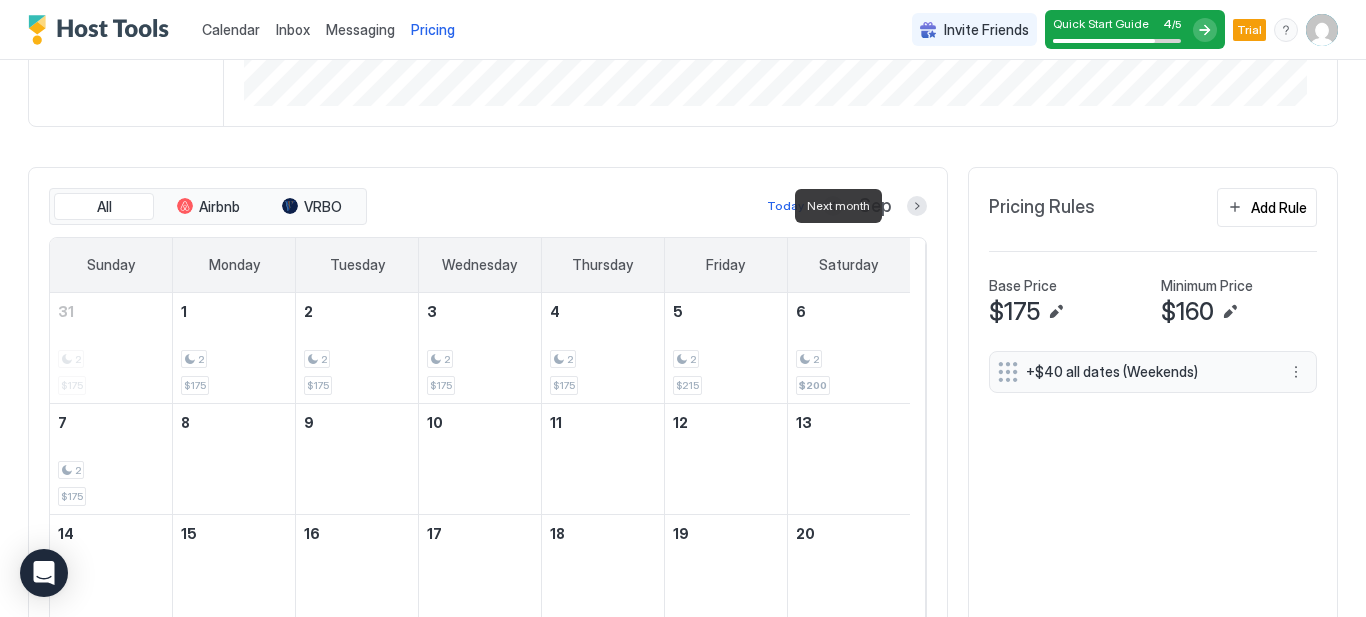 click at bounding box center (917, 206) 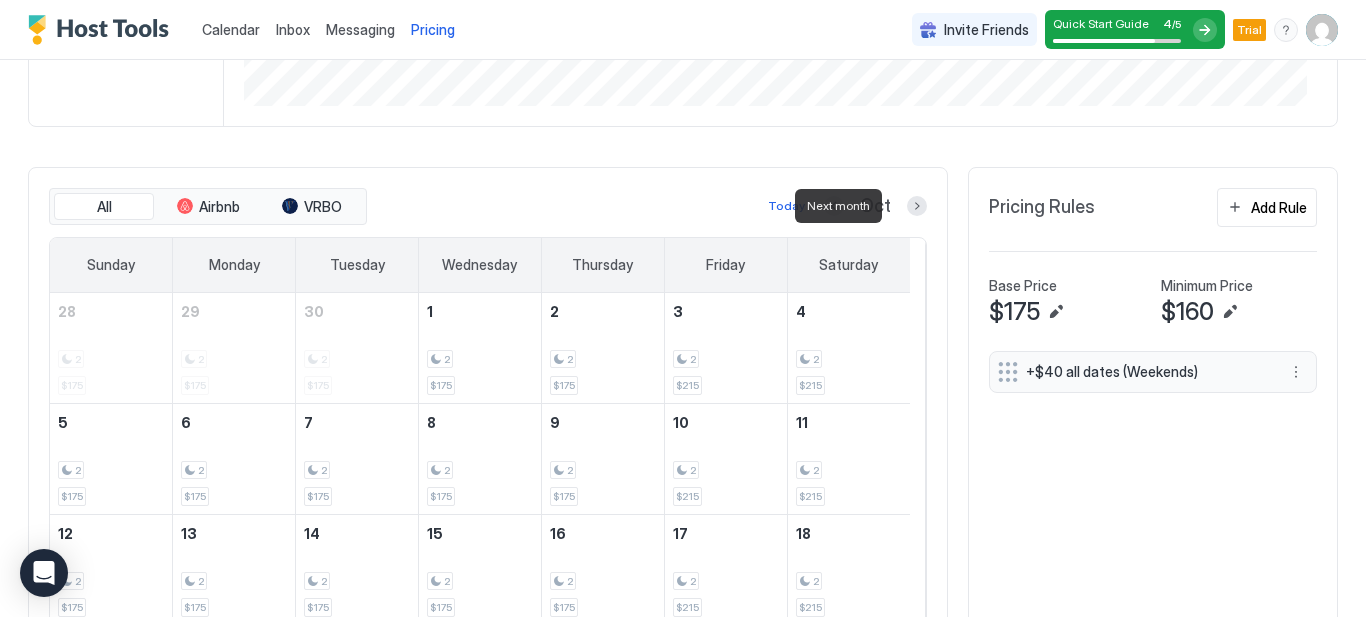 click on "Today [MONTH]" at bounding box center [649, 206] 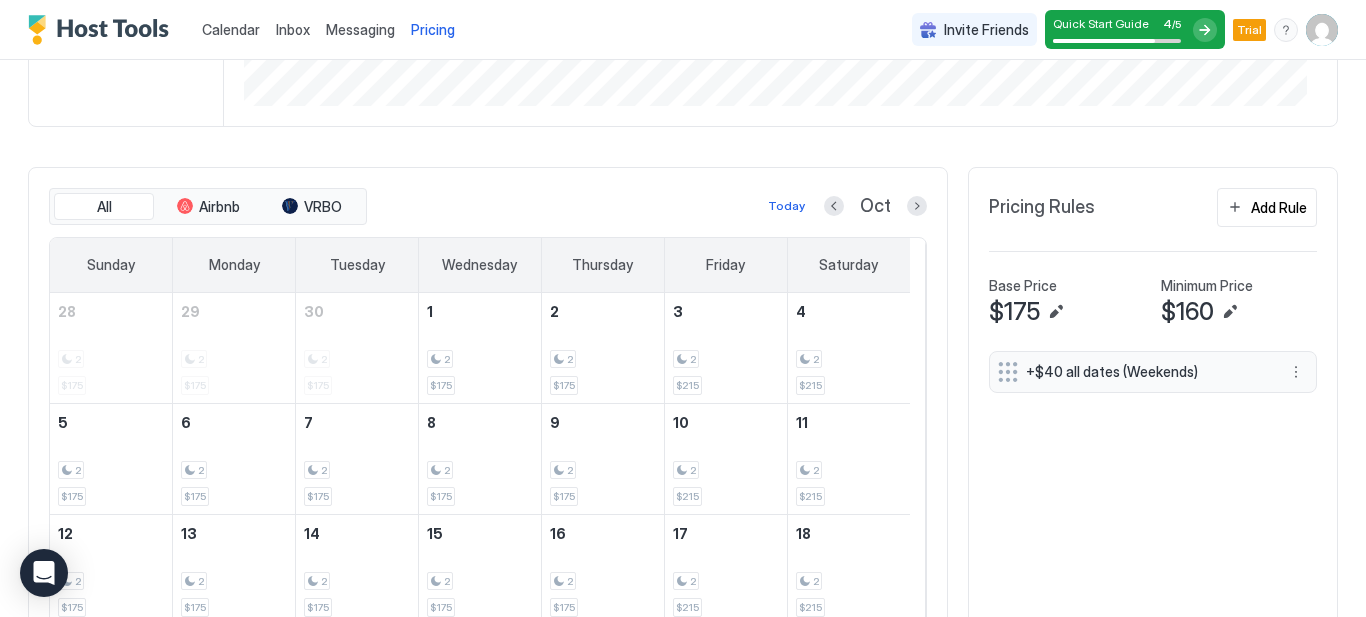 click at bounding box center (917, 206) 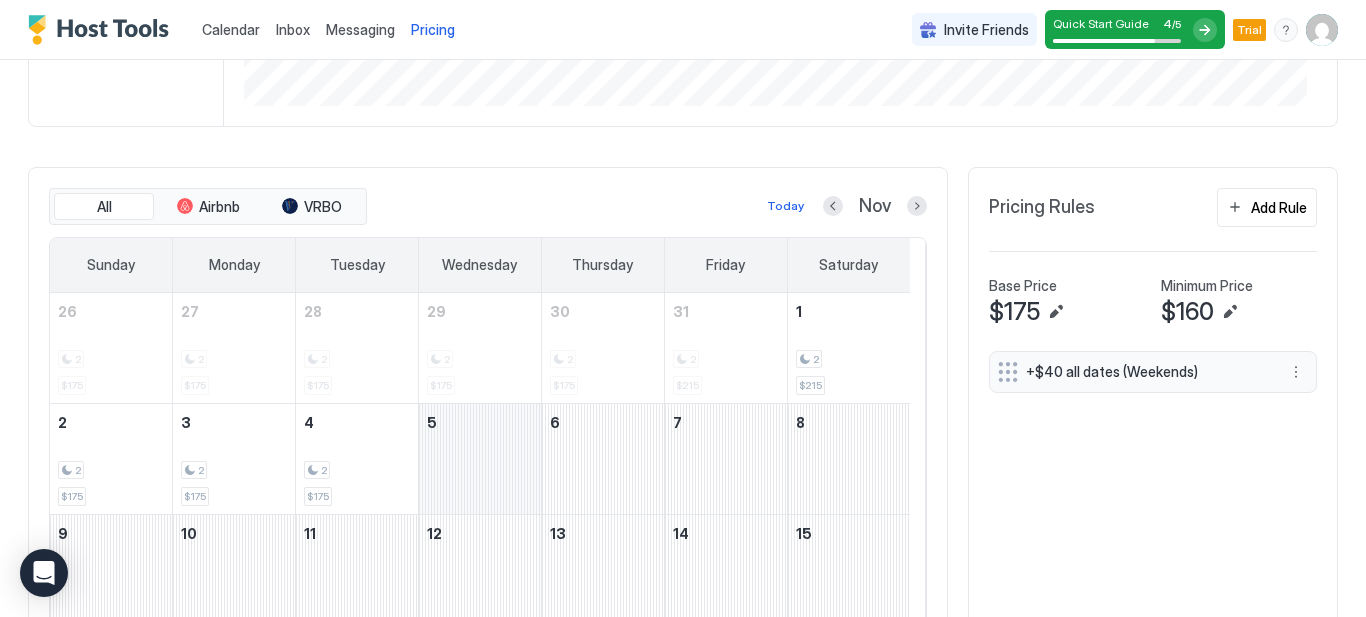 click at bounding box center [480, 459] 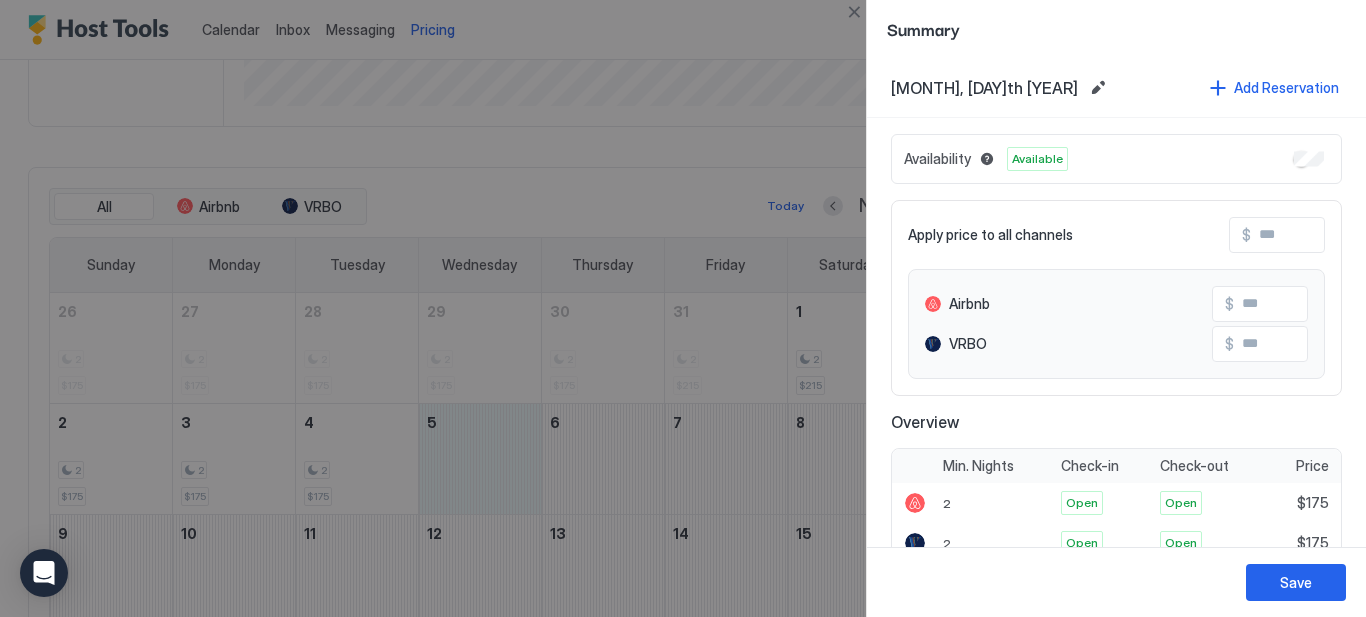 click on "Available" at bounding box center [1037, 159] 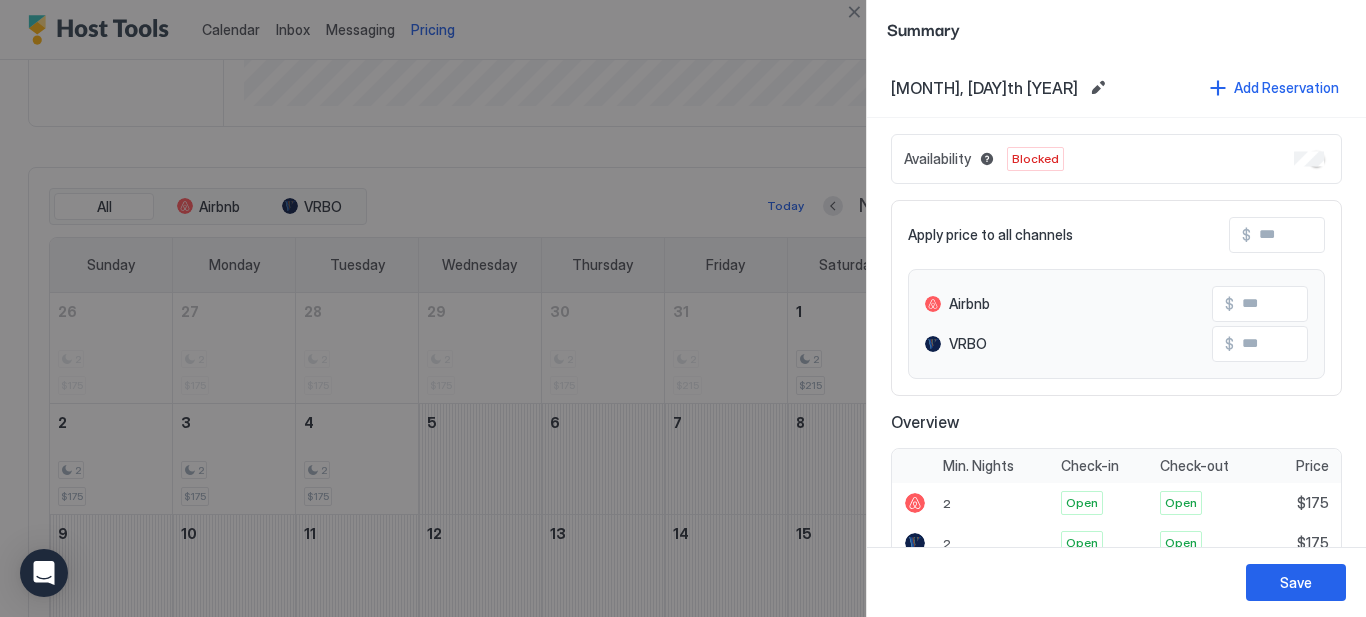 click at bounding box center (683, 308) 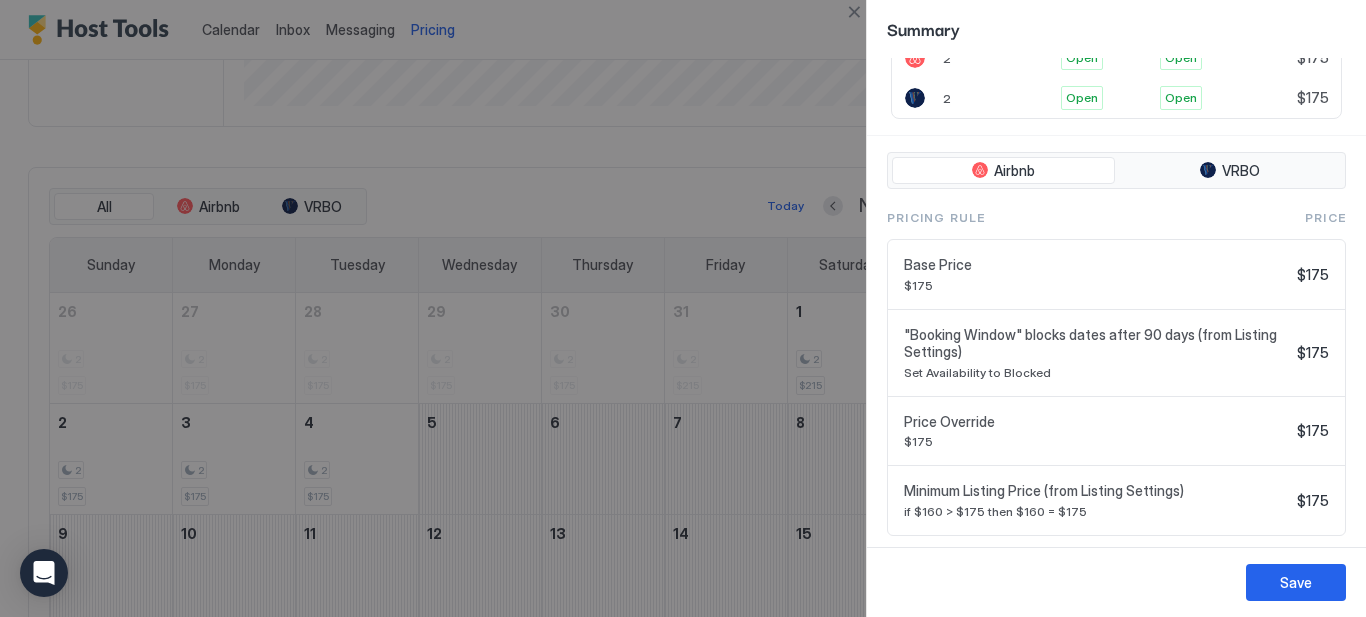scroll, scrollTop: 448, scrollLeft: 0, axis: vertical 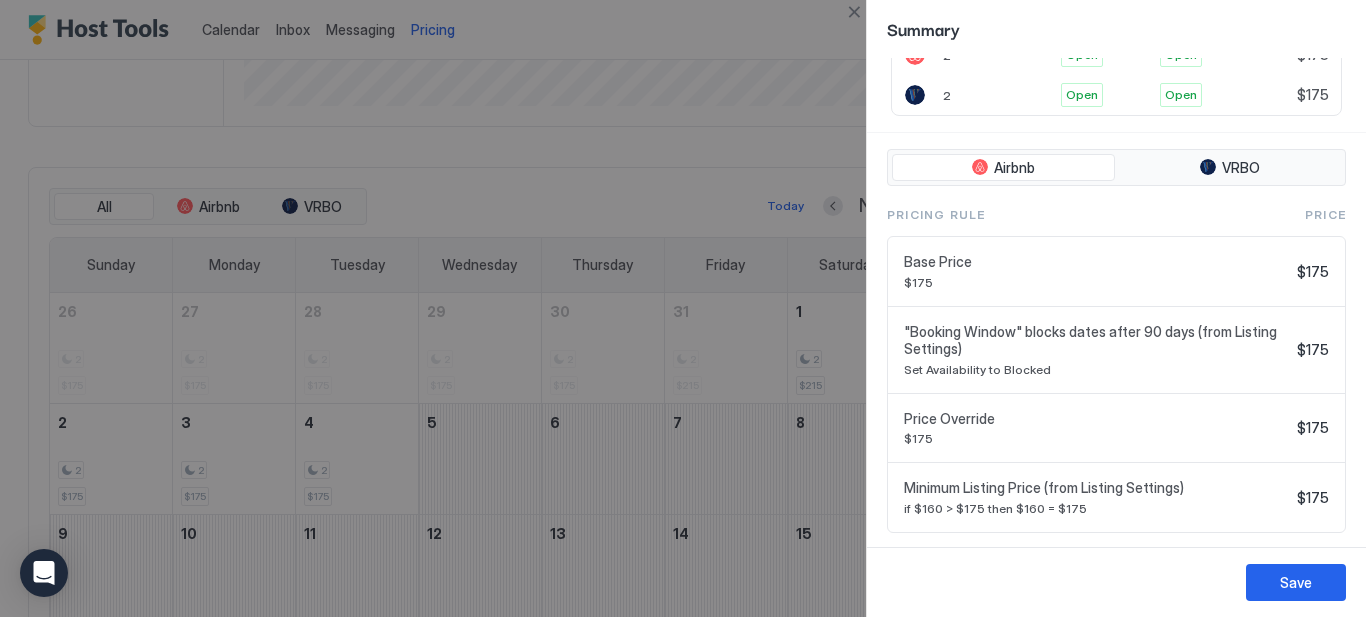 click on "Save" at bounding box center [1296, 582] 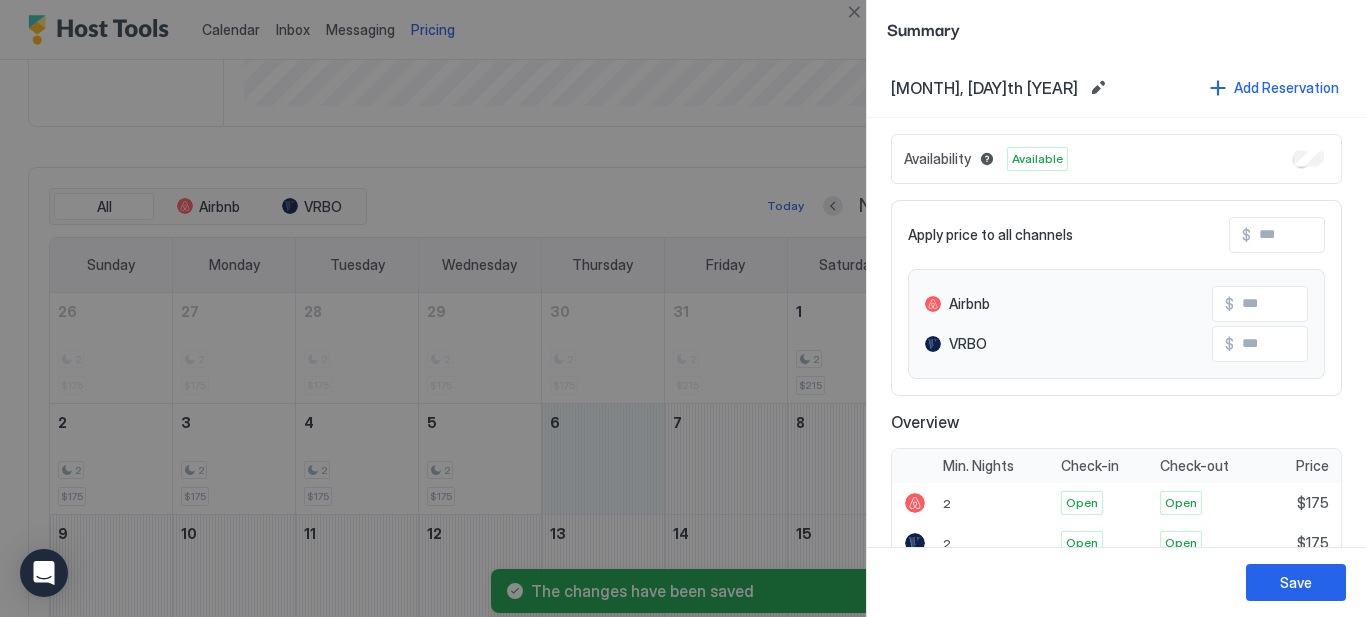 click on "Available" at bounding box center (1037, 159) 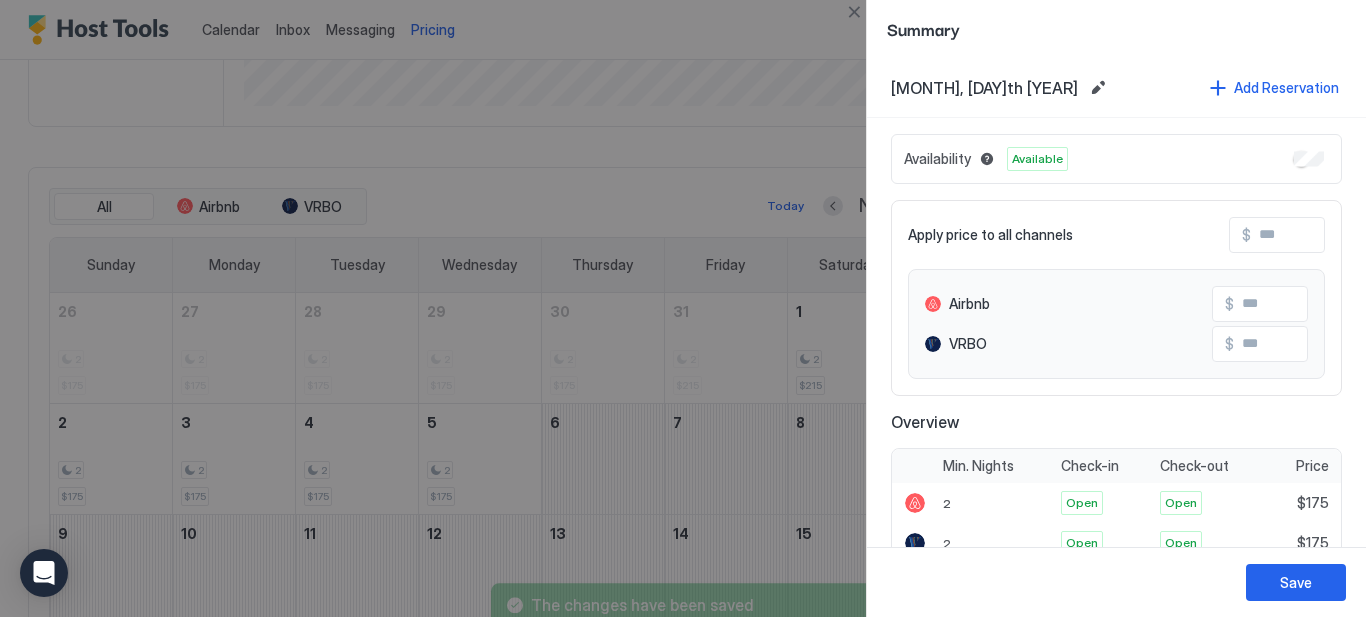 click at bounding box center [683, 308] 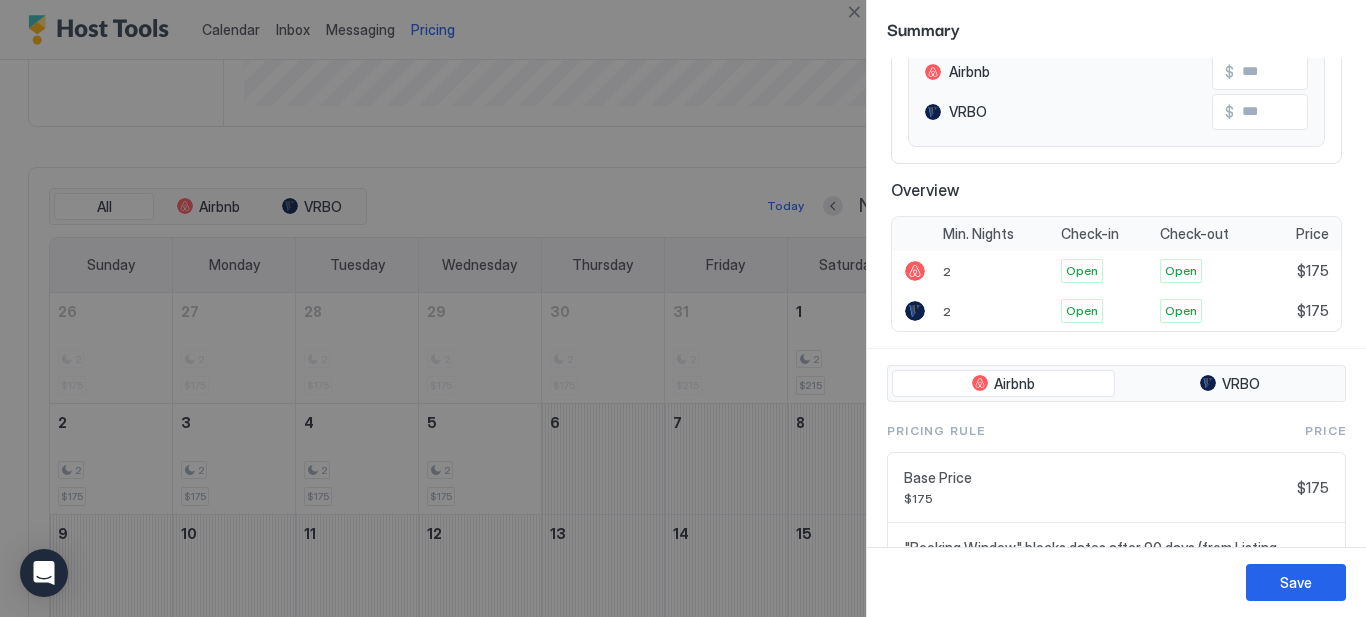 scroll, scrollTop: 427, scrollLeft: 0, axis: vertical 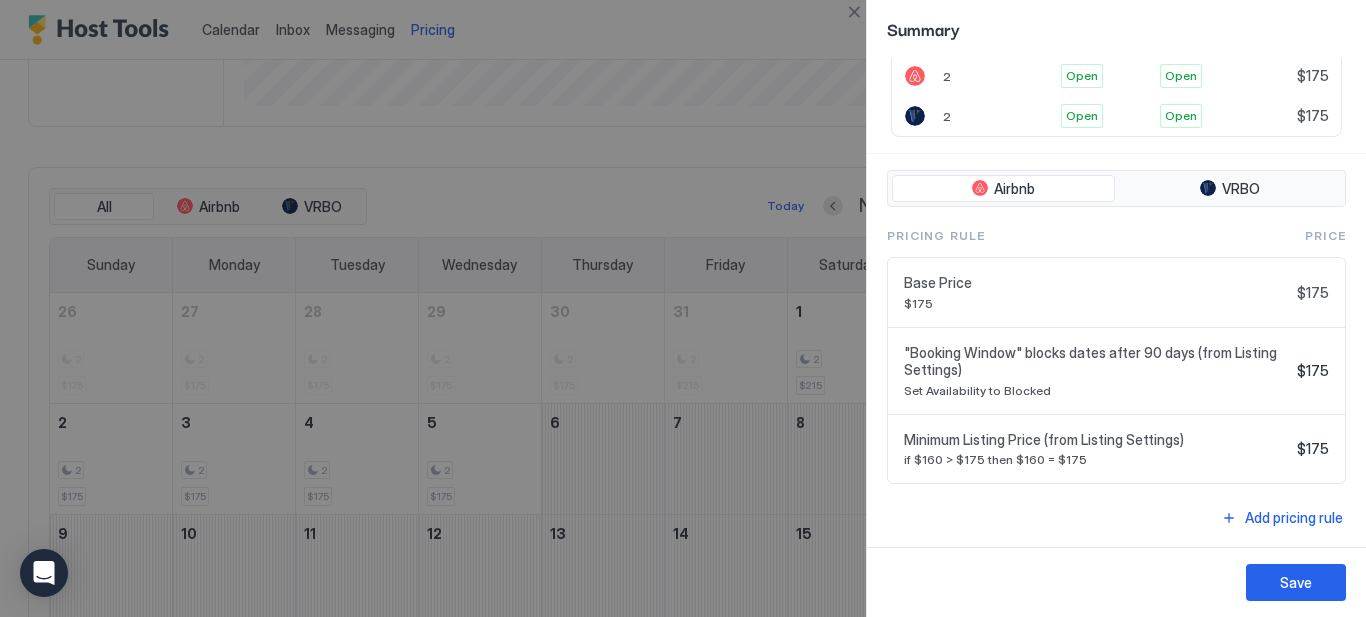 click on "Save" at bounding box center (1296, 582) 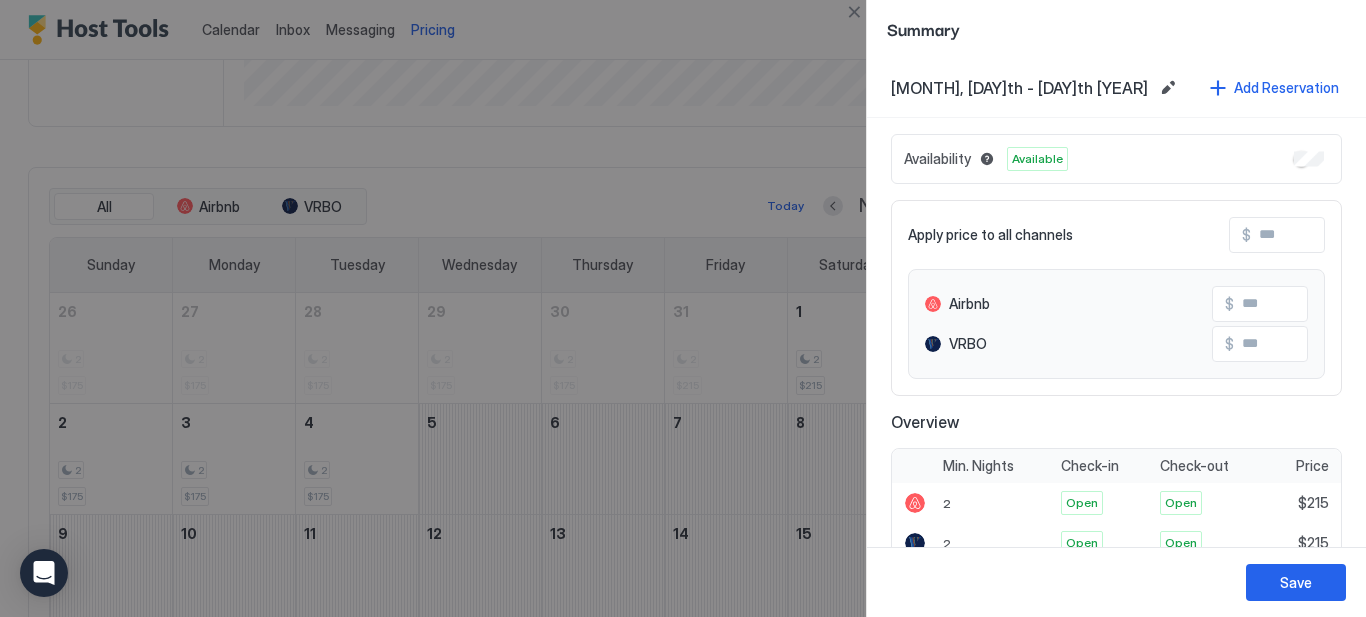 click on "[MONTH], [DAY]th - [DAY]th [YEAR]" at bounding box center [1019, 88] 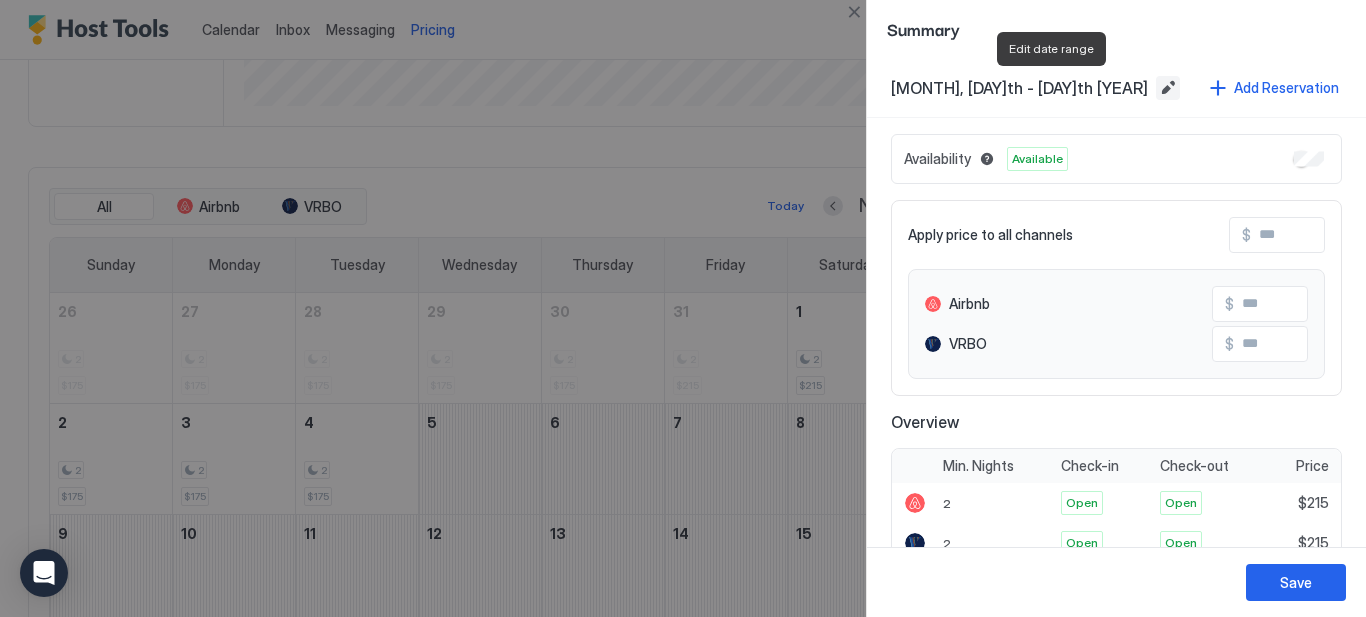 click at bounding box center [1168, 88] 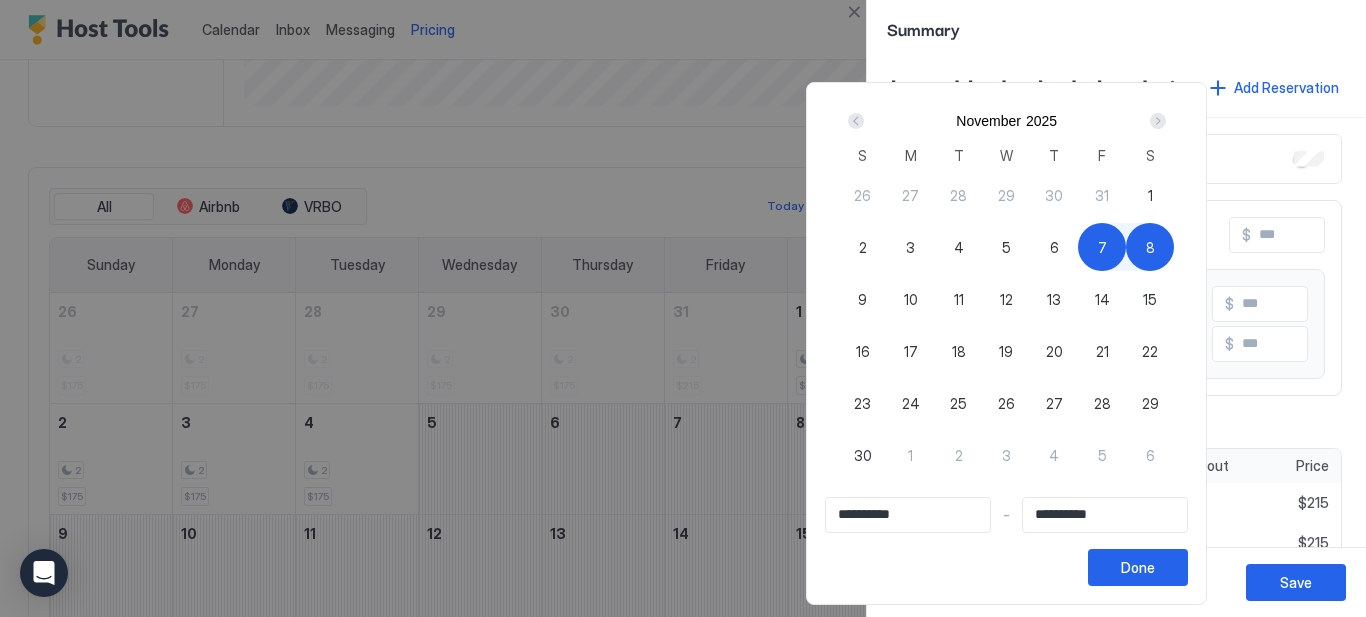 click on "30" at bounding box center [863, 455] 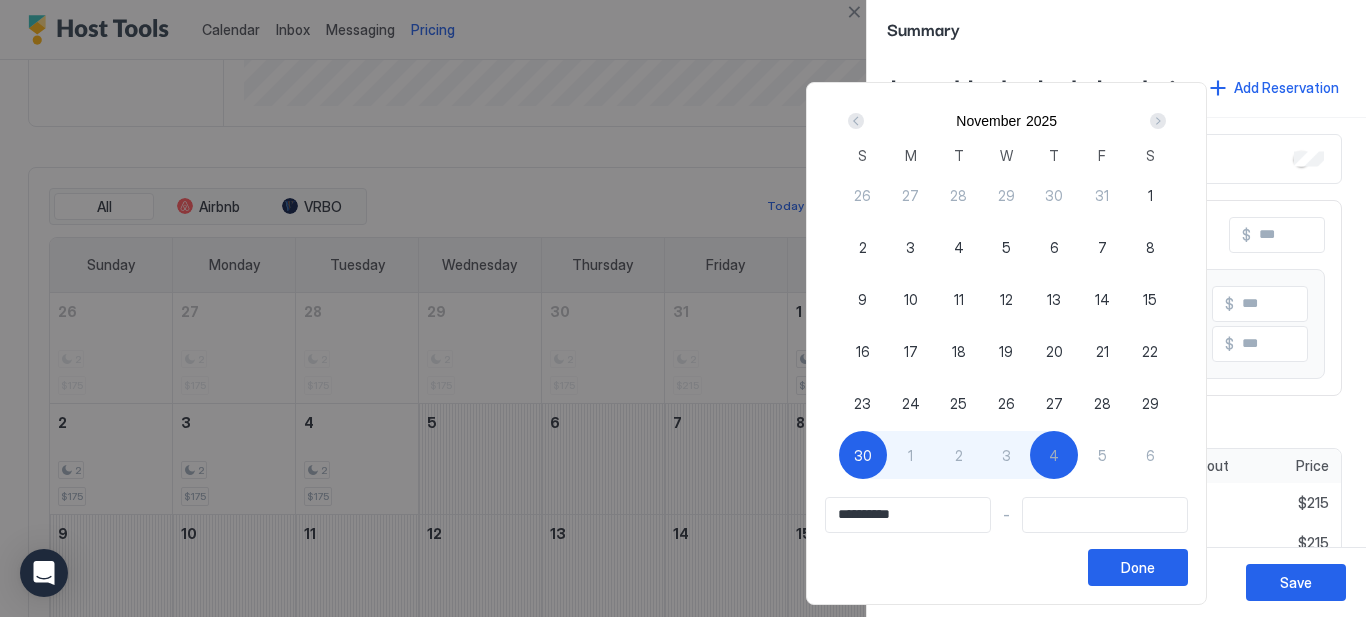 click on "1" at bounding box center [1150, 195] 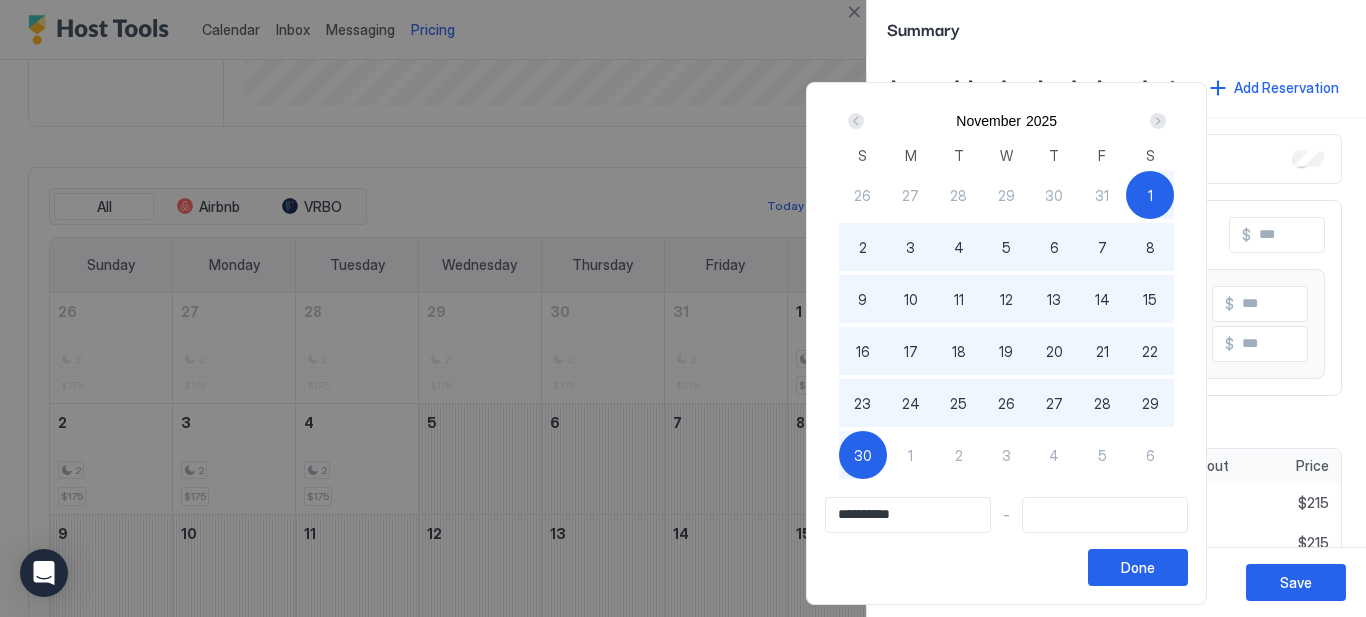 click on "30" at bounding box center (863, 455) 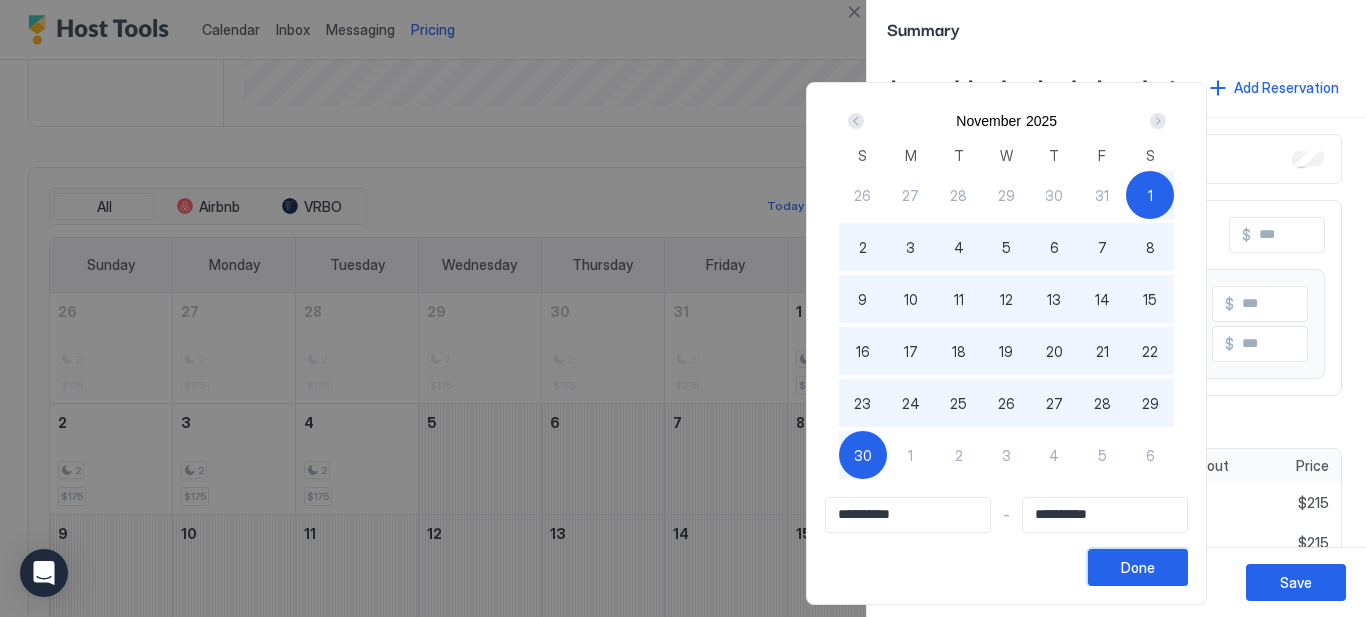 click on "Done" at bounding box center (1138, 567) 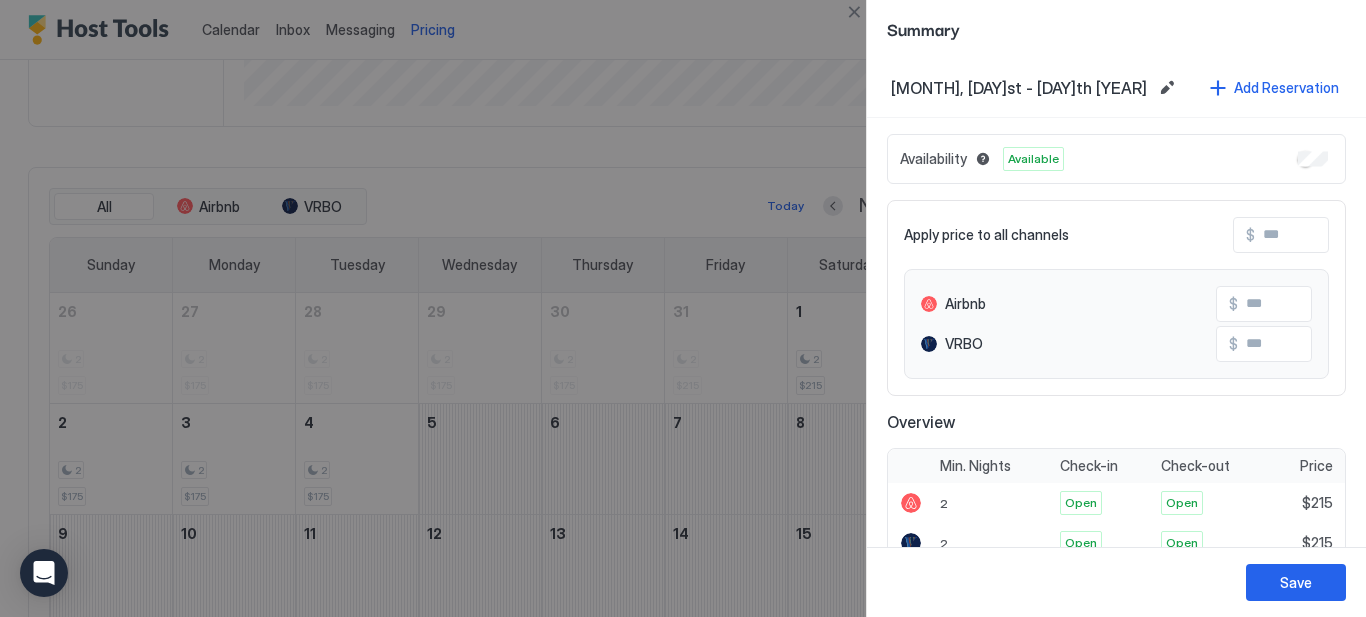 scroll, scrollTop: 33, scrollLeft: 0, axis: vertical 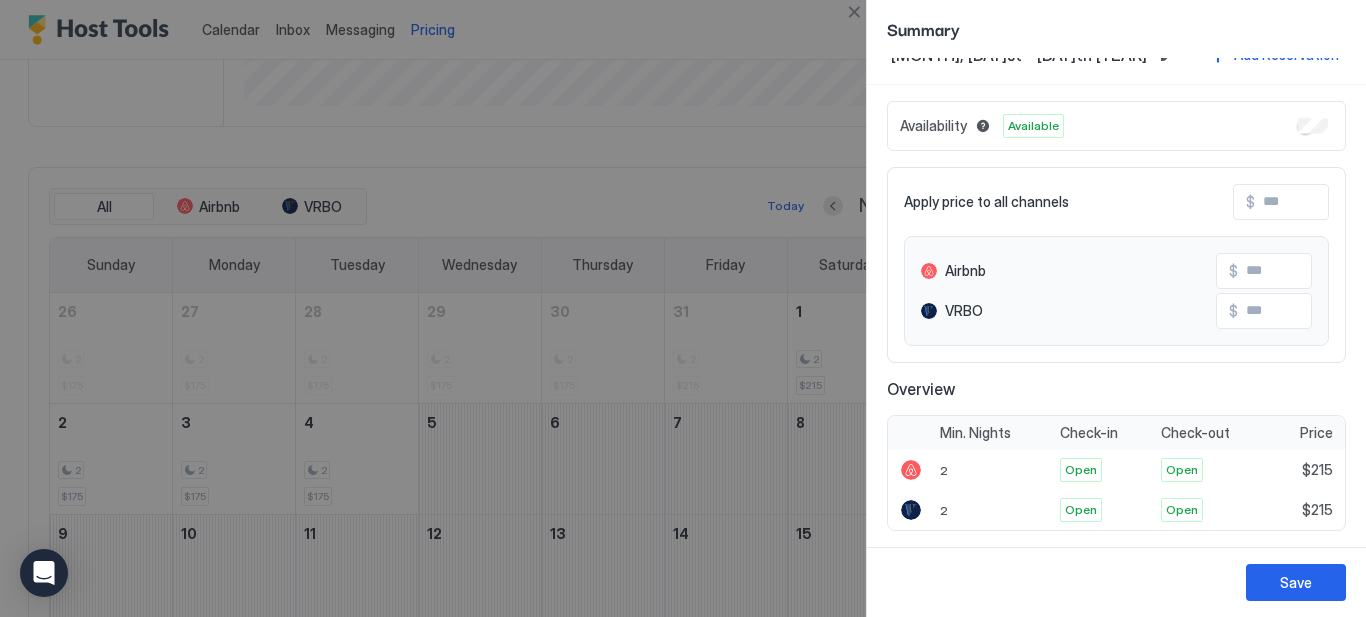 click on "Save" at bounding box center (1296, 582) 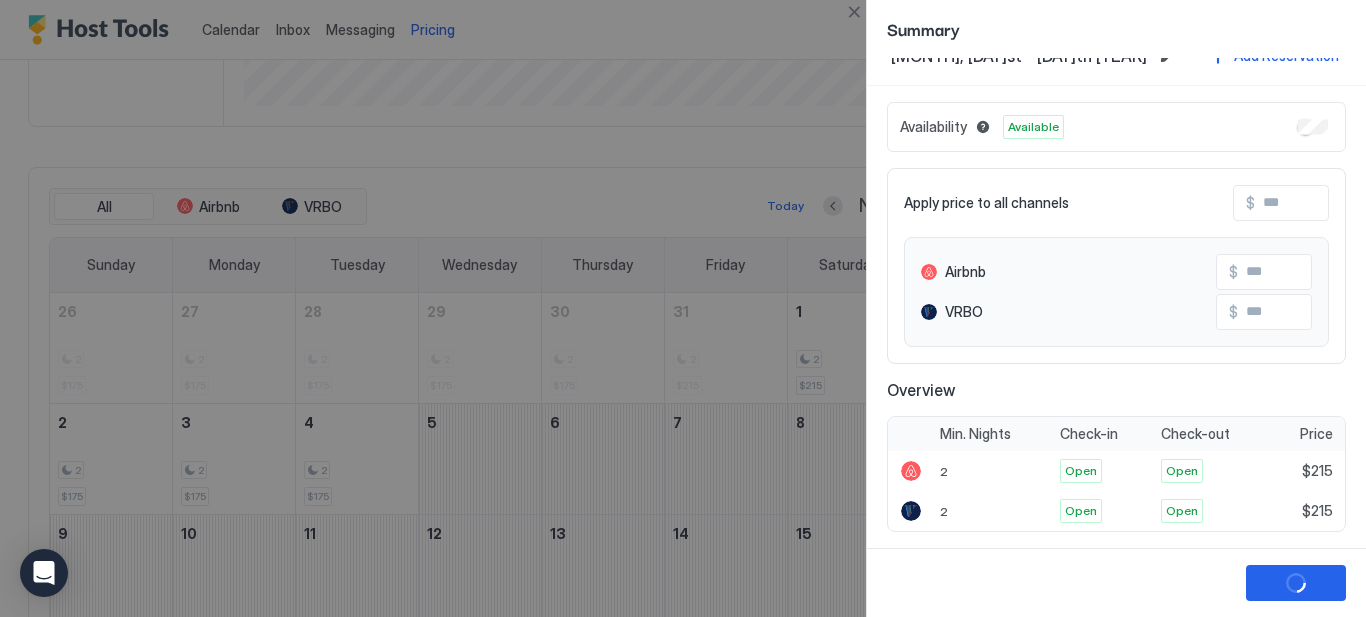 scroll, scrollTop: 32, scrollLeft: 0, axis: vertical 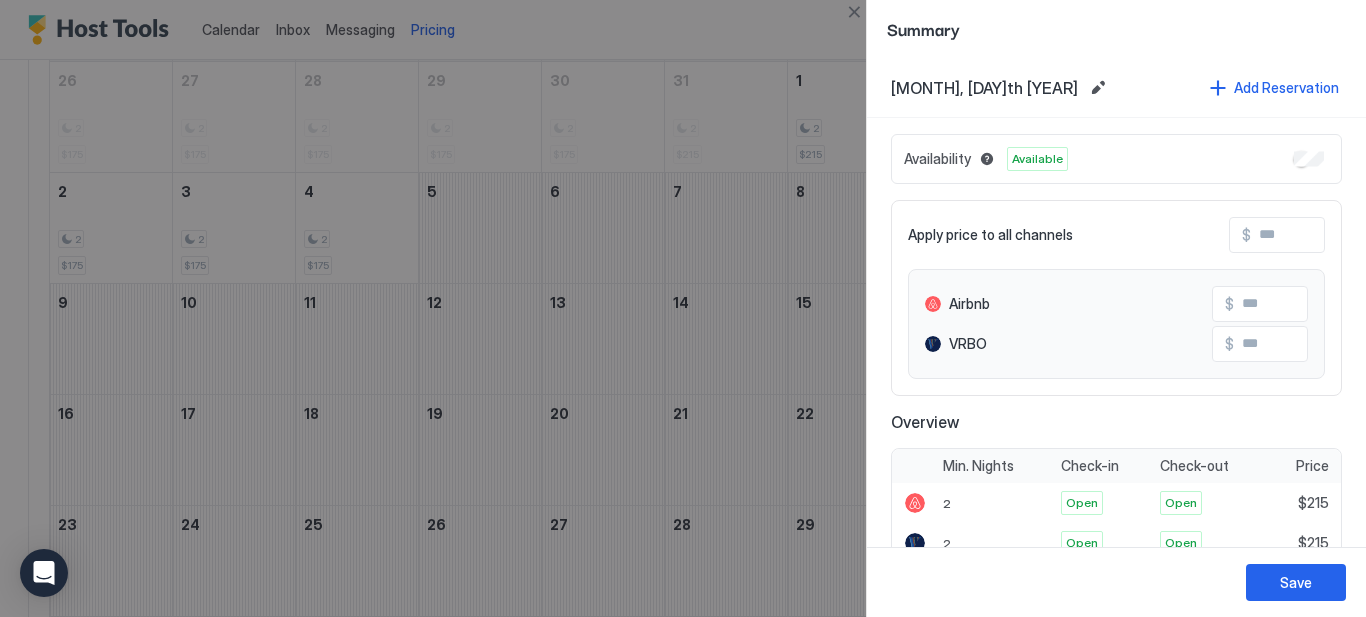 click on "Available" at bounding box center [1037, 159] 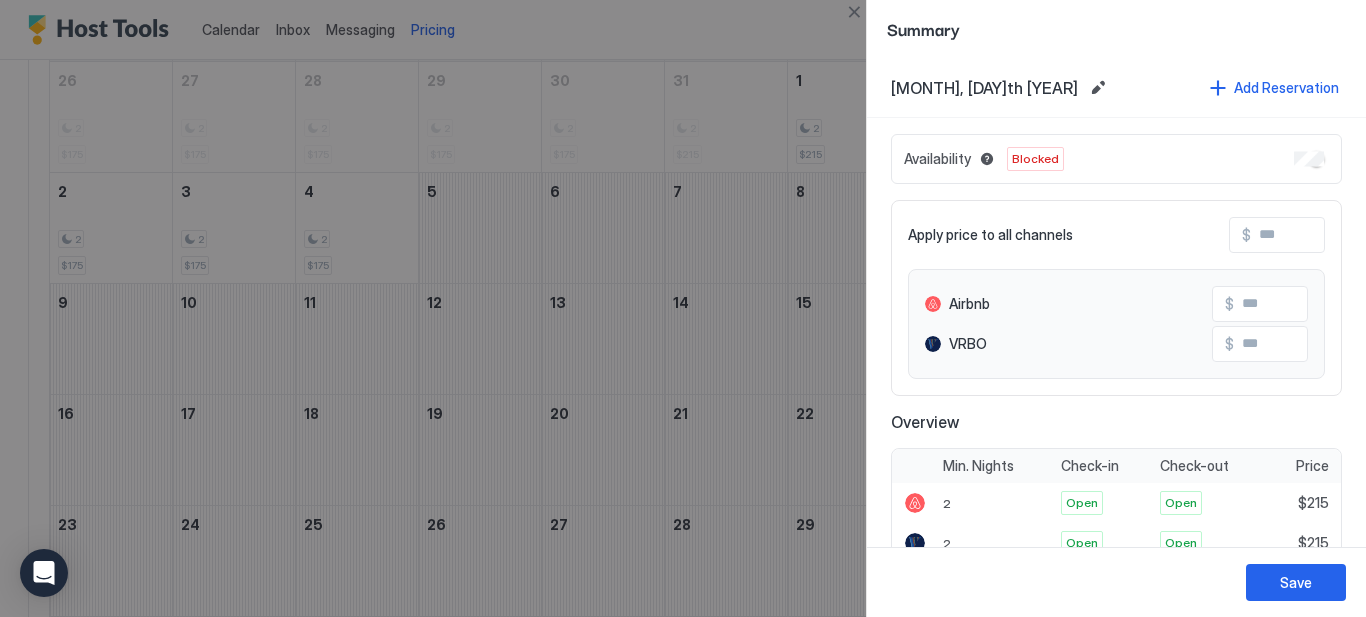 click on "Blocked" at bounding box center (1035, 159) 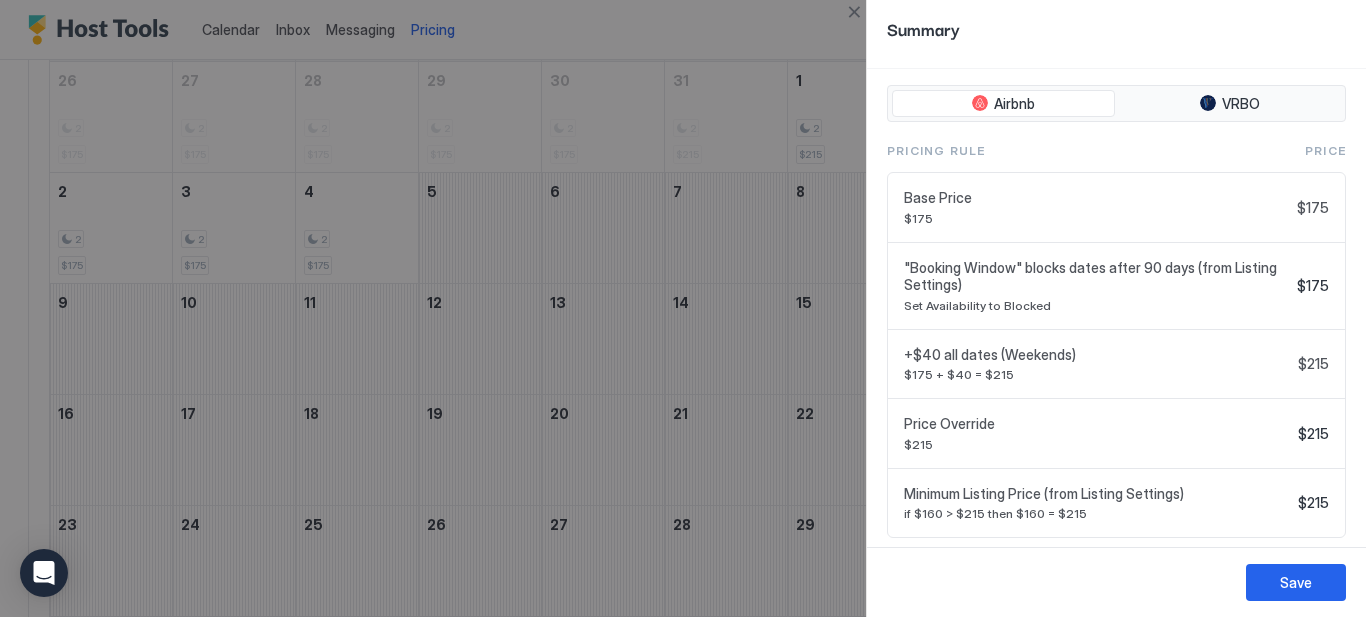 scroll, scrollTop: 509, scrollLeft: 0, axis: vertical 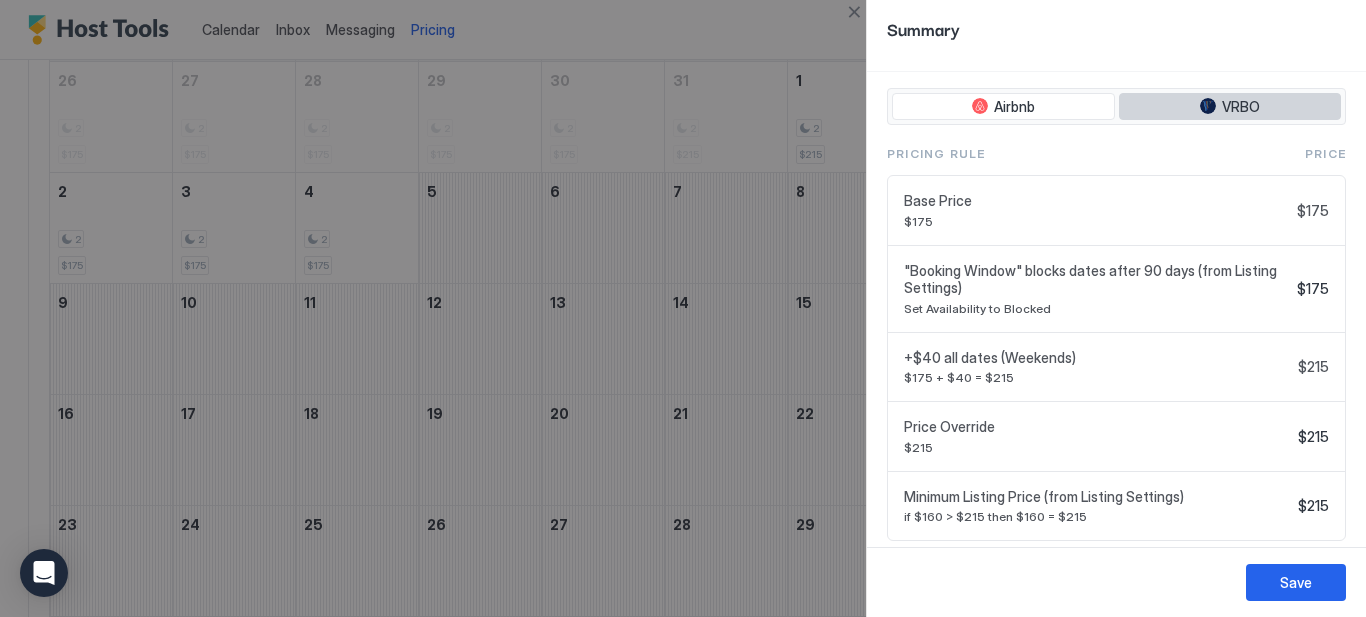 click on "VRBO" at bounding box center [1241, 107] 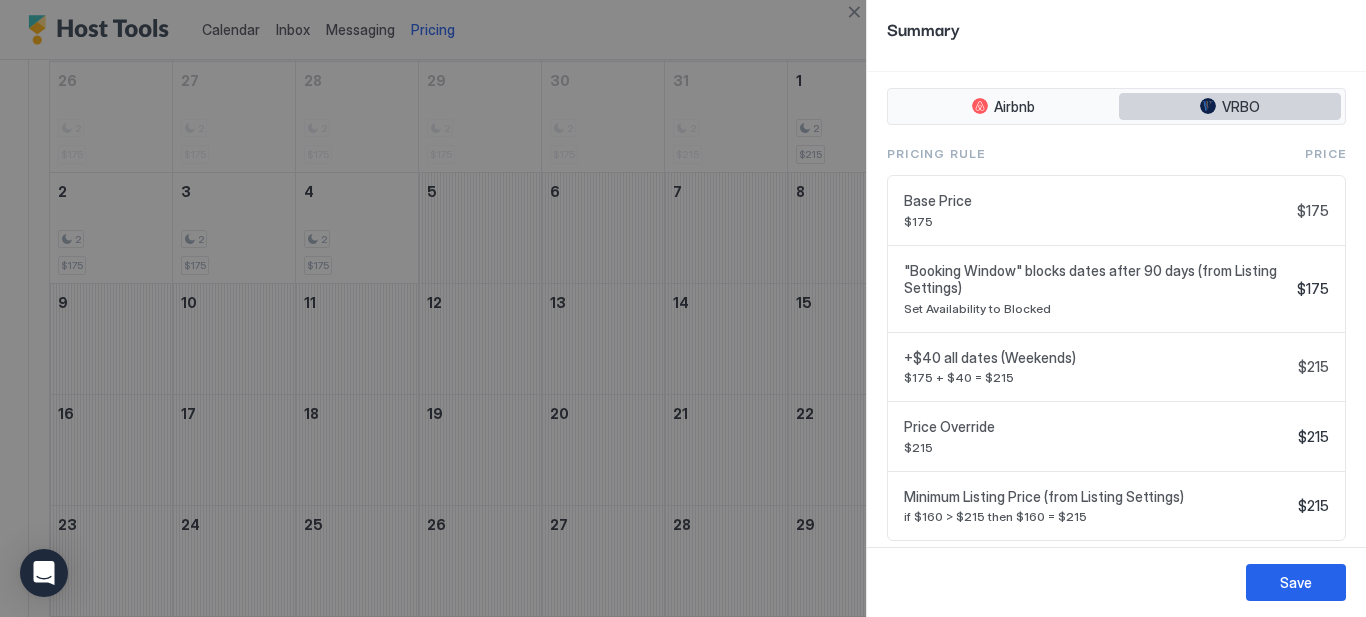 scroll, scrollTop: 566, scrollLeft: 0, axis: vertical 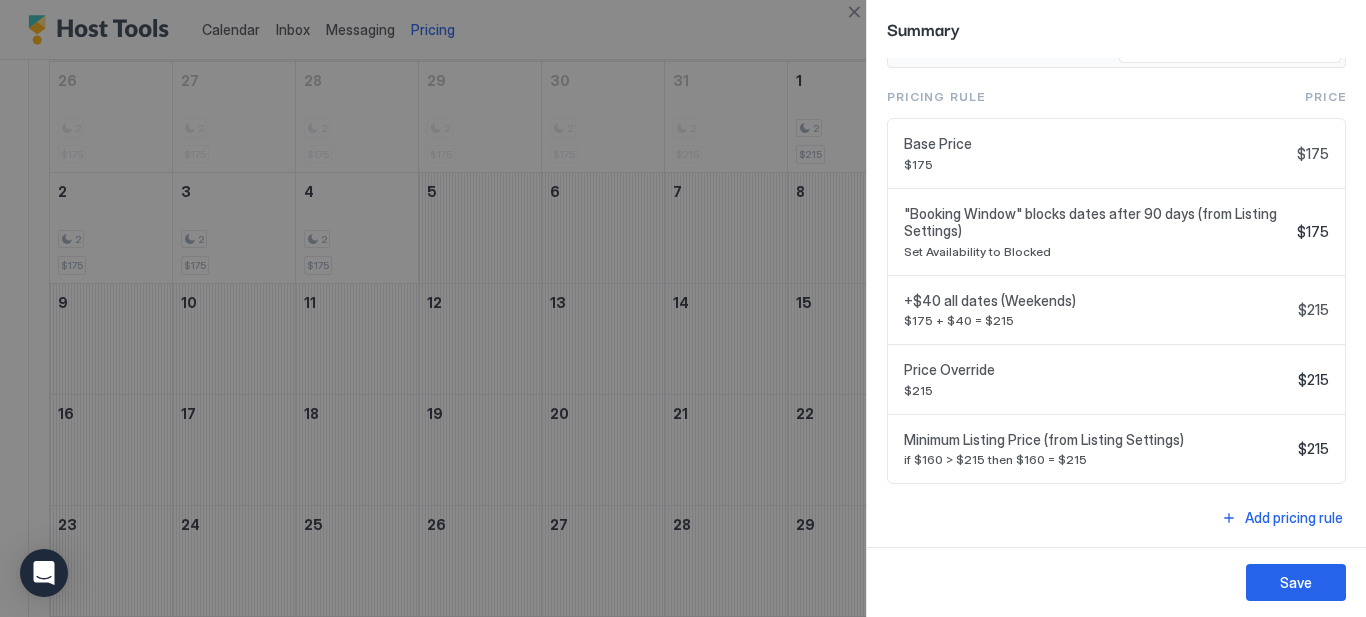 click on "Save" at bounding box center [1296, 582] 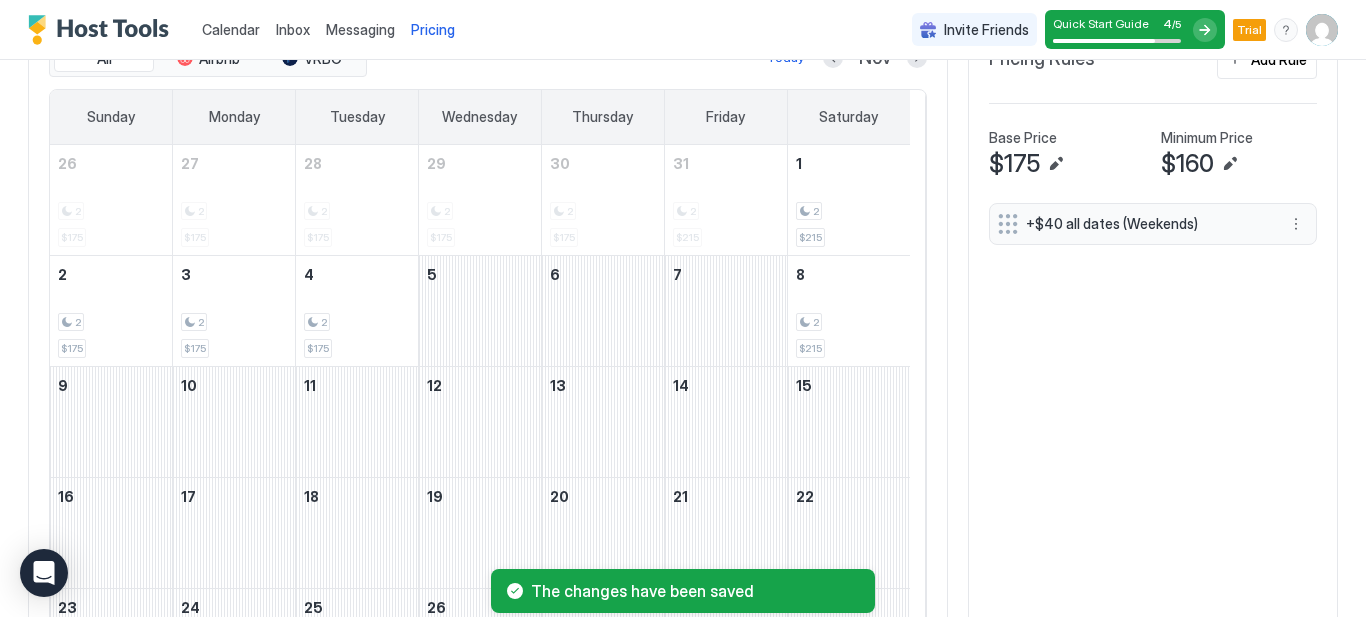 scroll, scrollTop: 625, scrollLeft: 0, axis: vertical 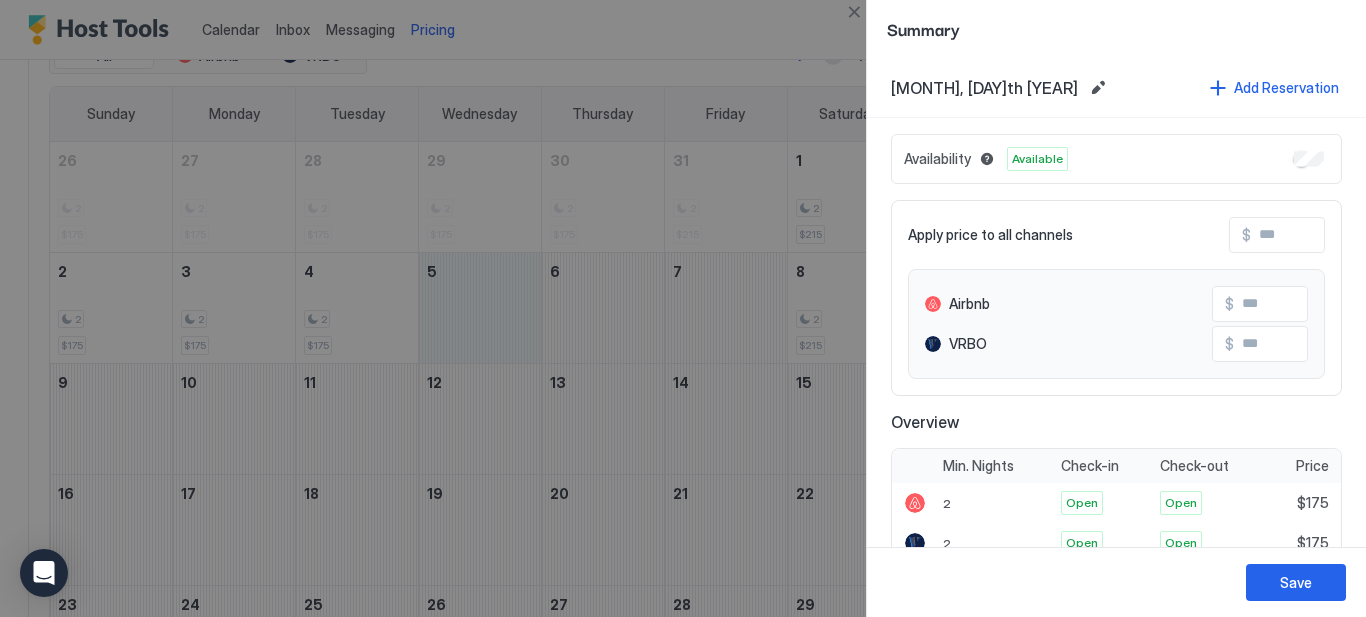 click on "[MONTH], [DAY]th [YEAR]" at bounding box center [984, 88] 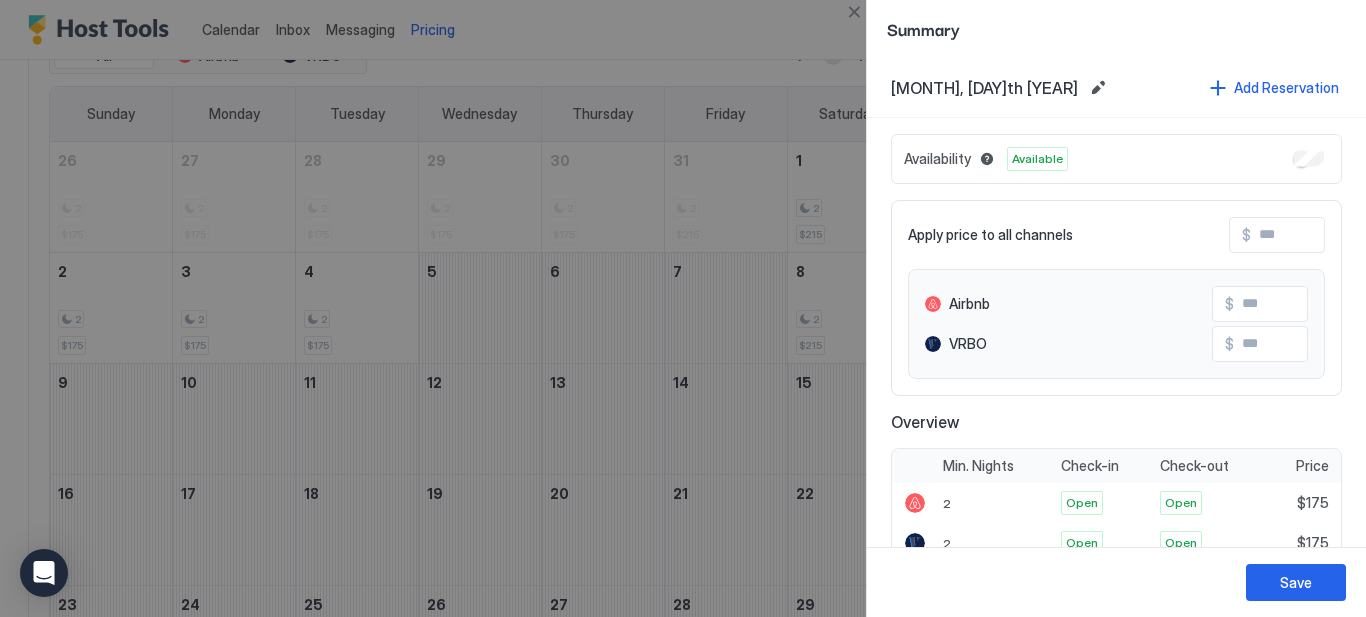 click on "[MONTH], [DAY]th [YEAR]" at bounding box center [984, 88] 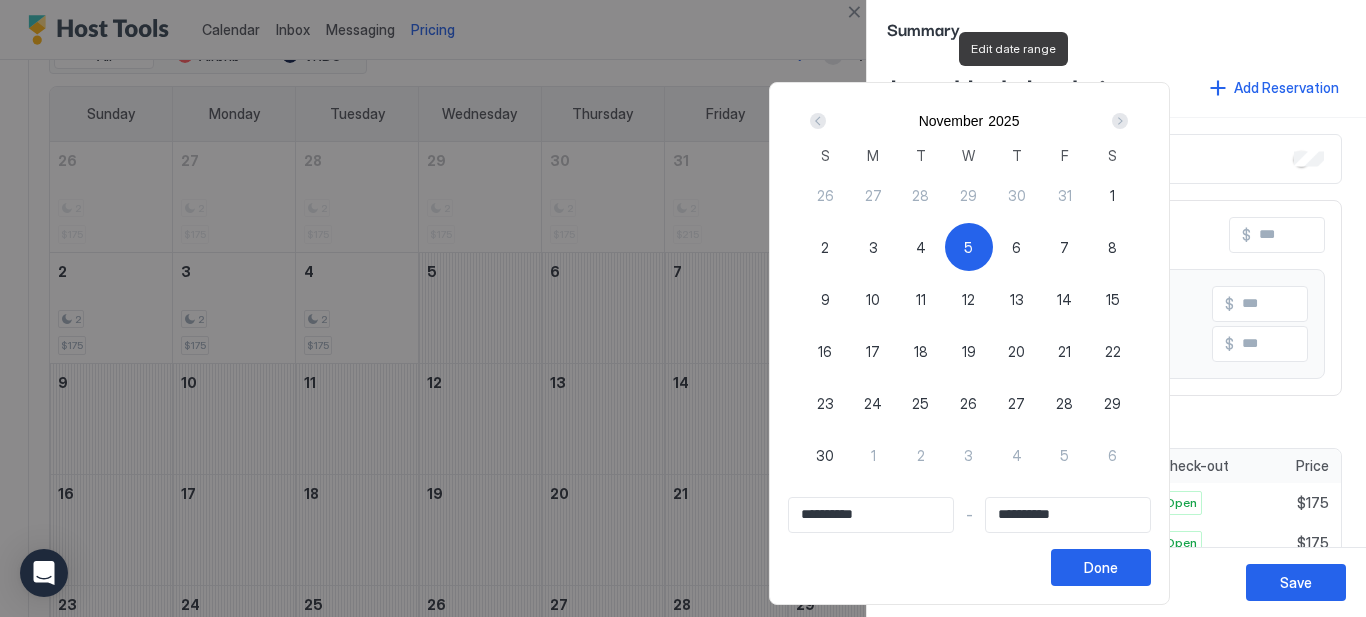 click on "7" at bounding box center [1064, 247] 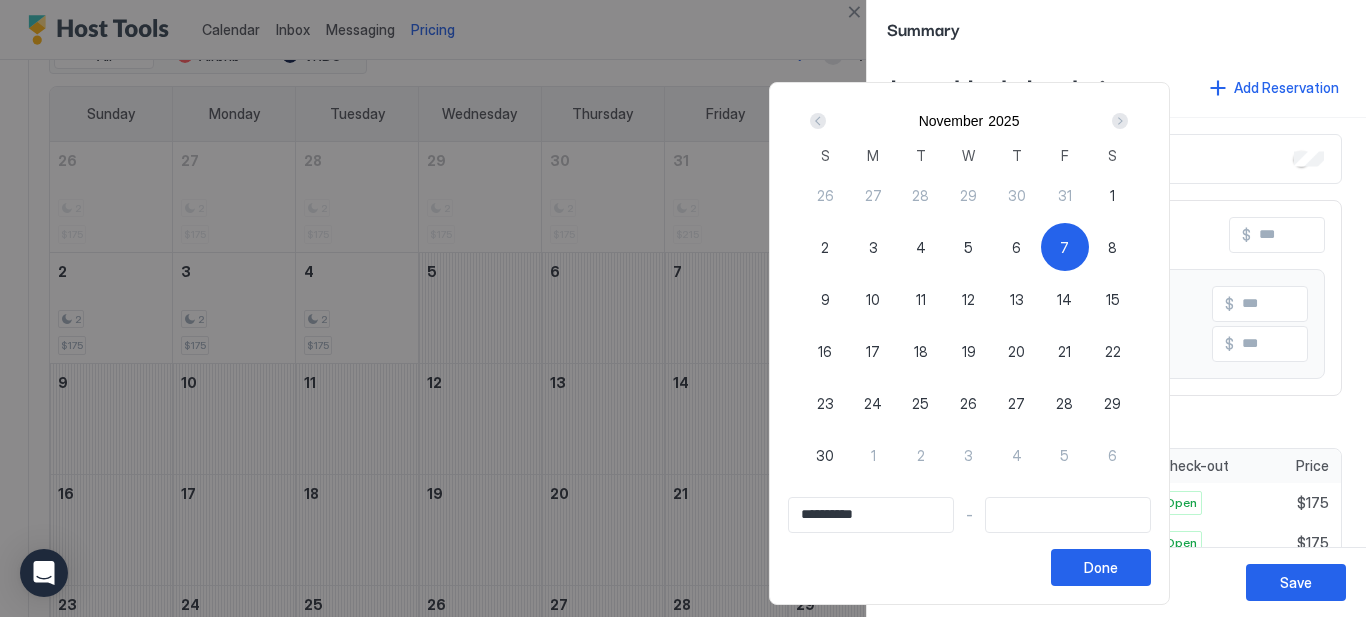 click on "5" at bounding box center (969, 247) 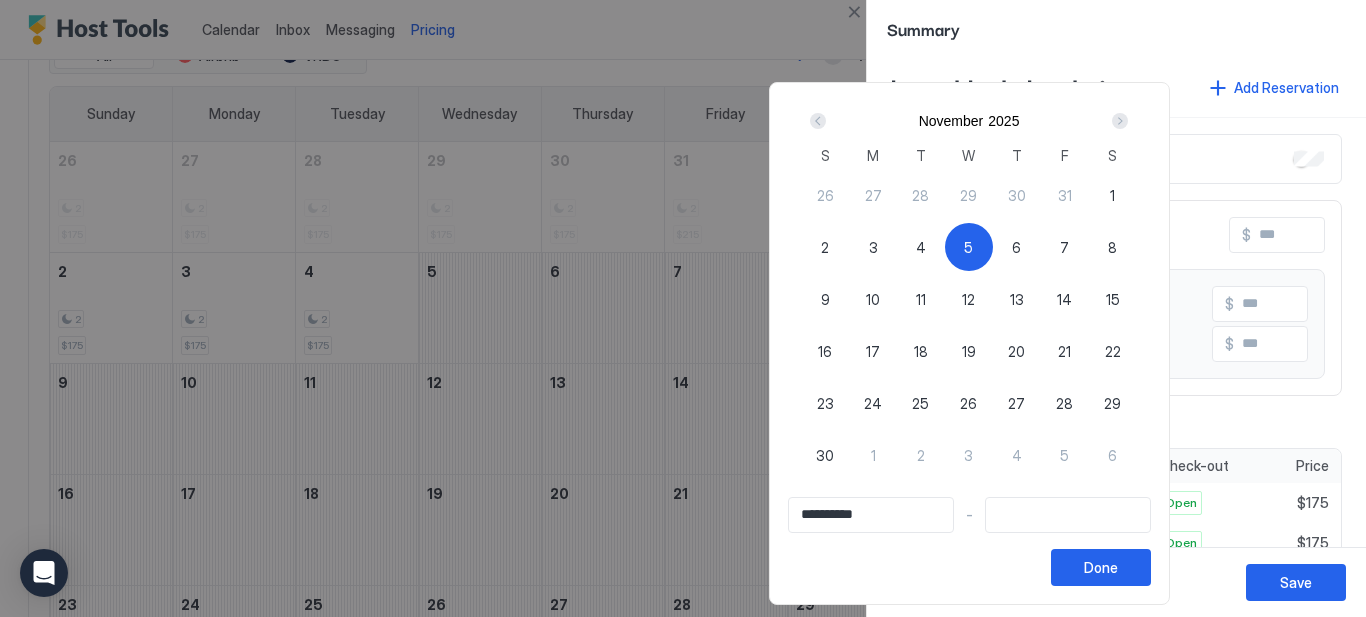 click at bounding box center [1068, 515] 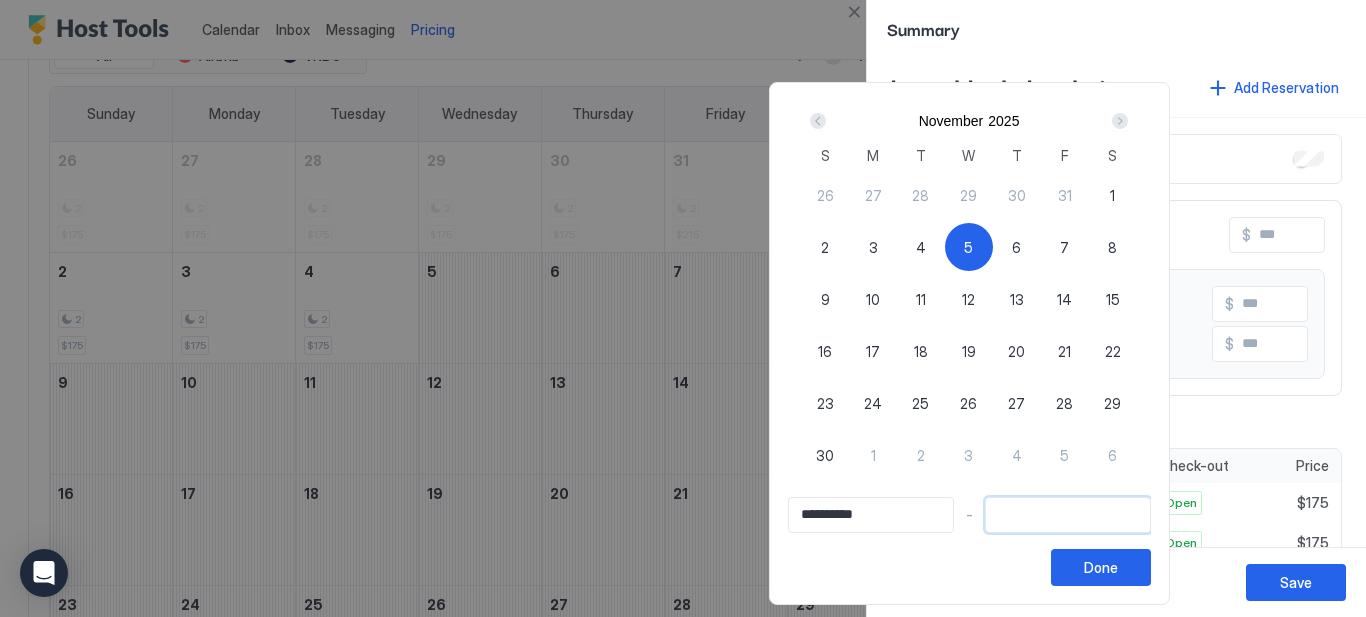 click on "7" at bounding box center [1065, 247] 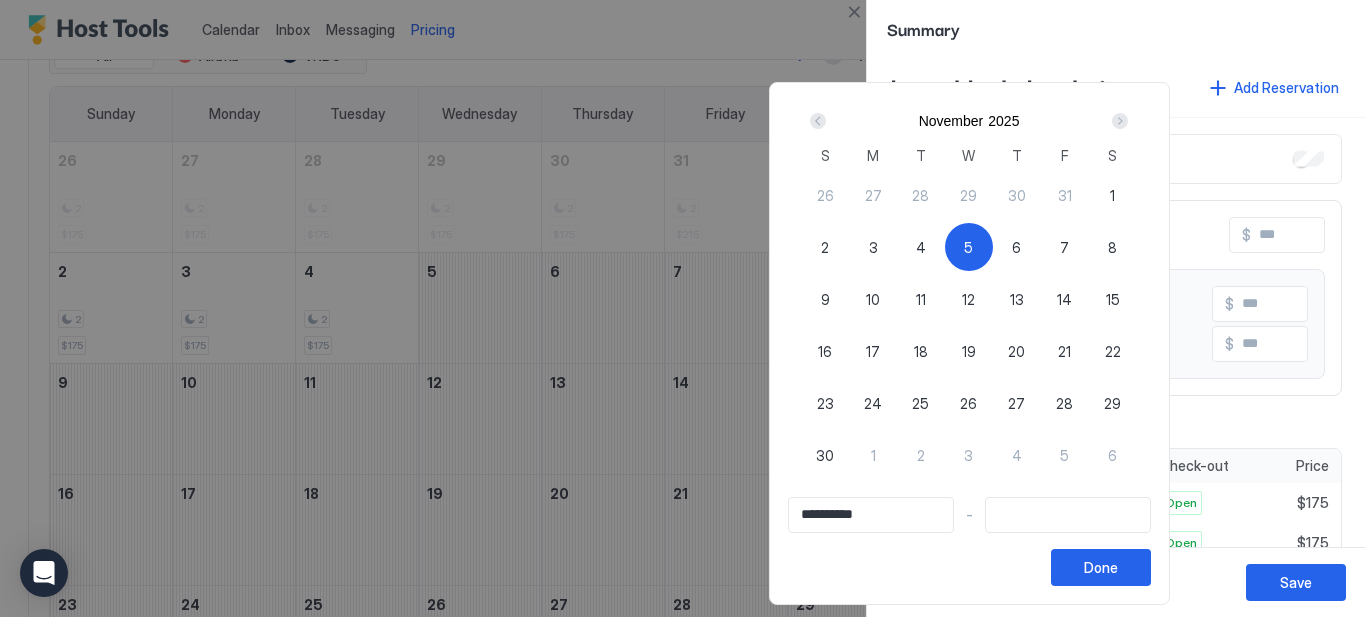 type on "**********" 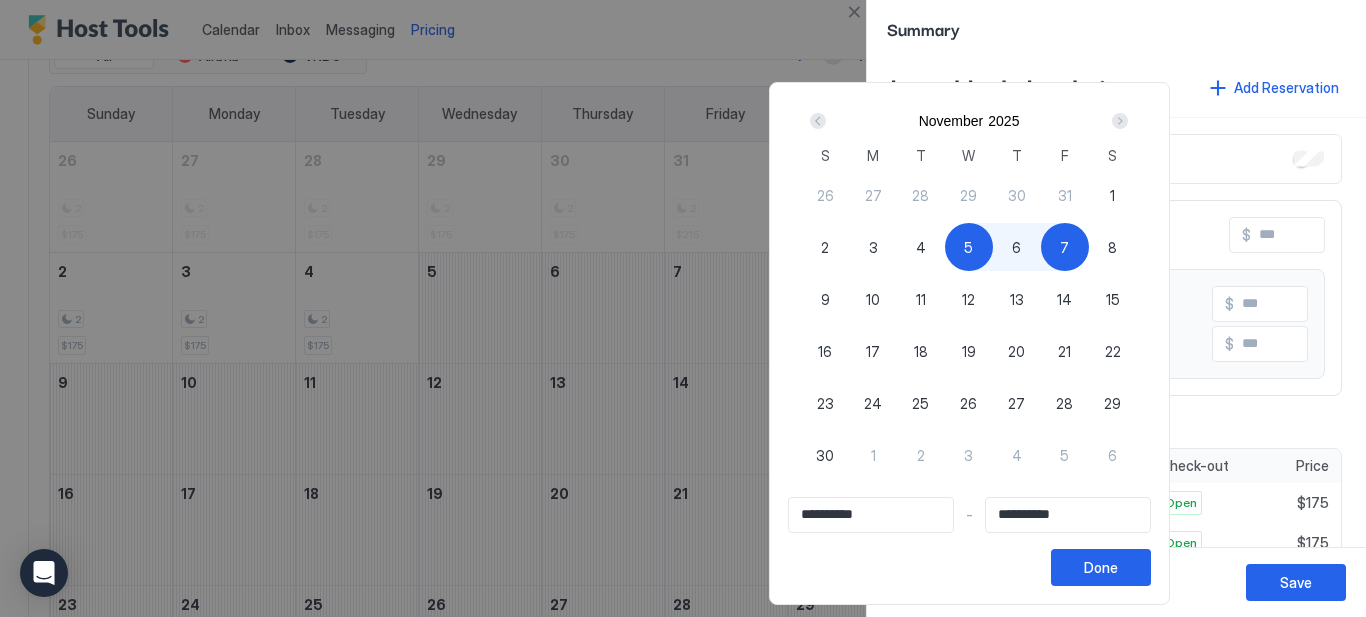 click on "Done" at bounding box center (1101, 567) 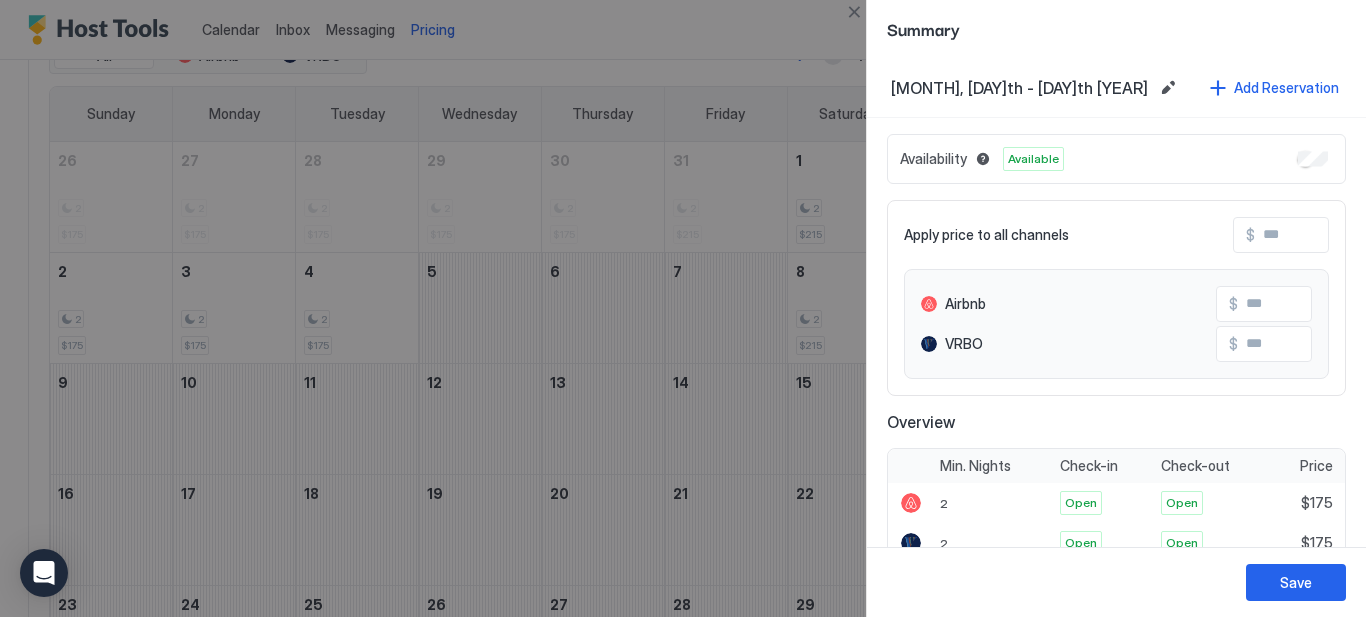 click on "Save" at bounding box center (1296, 582) 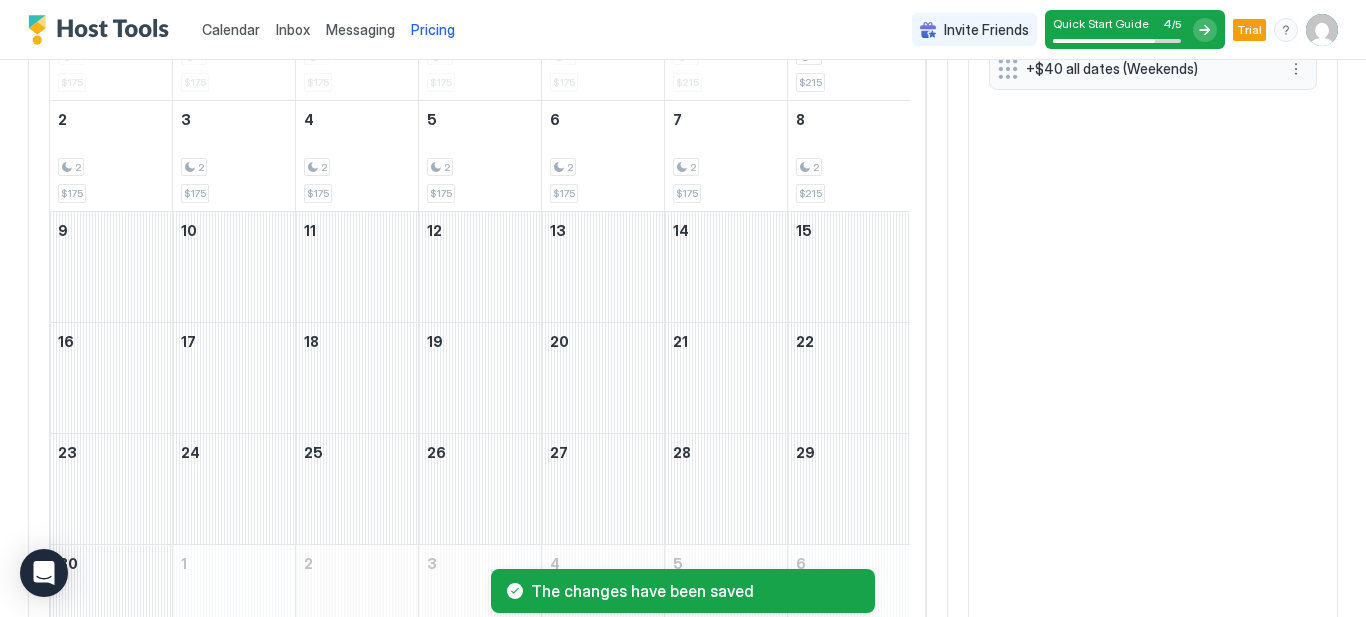 scroll, scrollTop: 779, scrollLeft: 0, axis: vertical 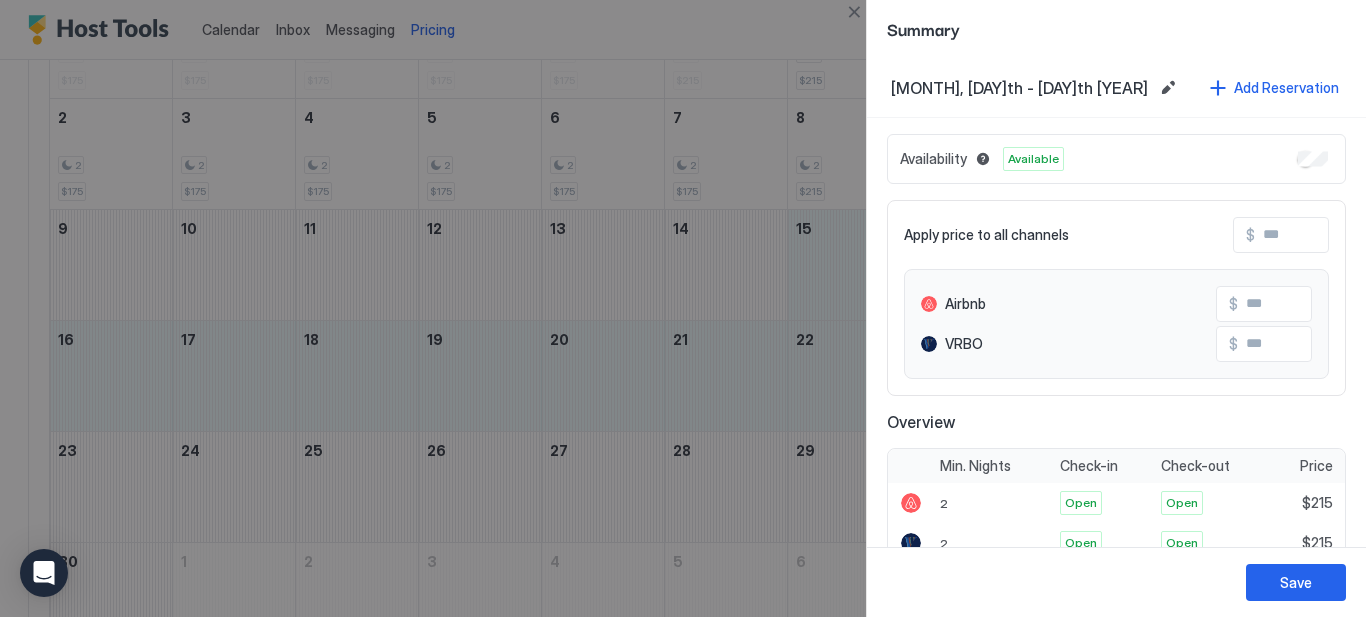 click at bounding box center (683, 308) 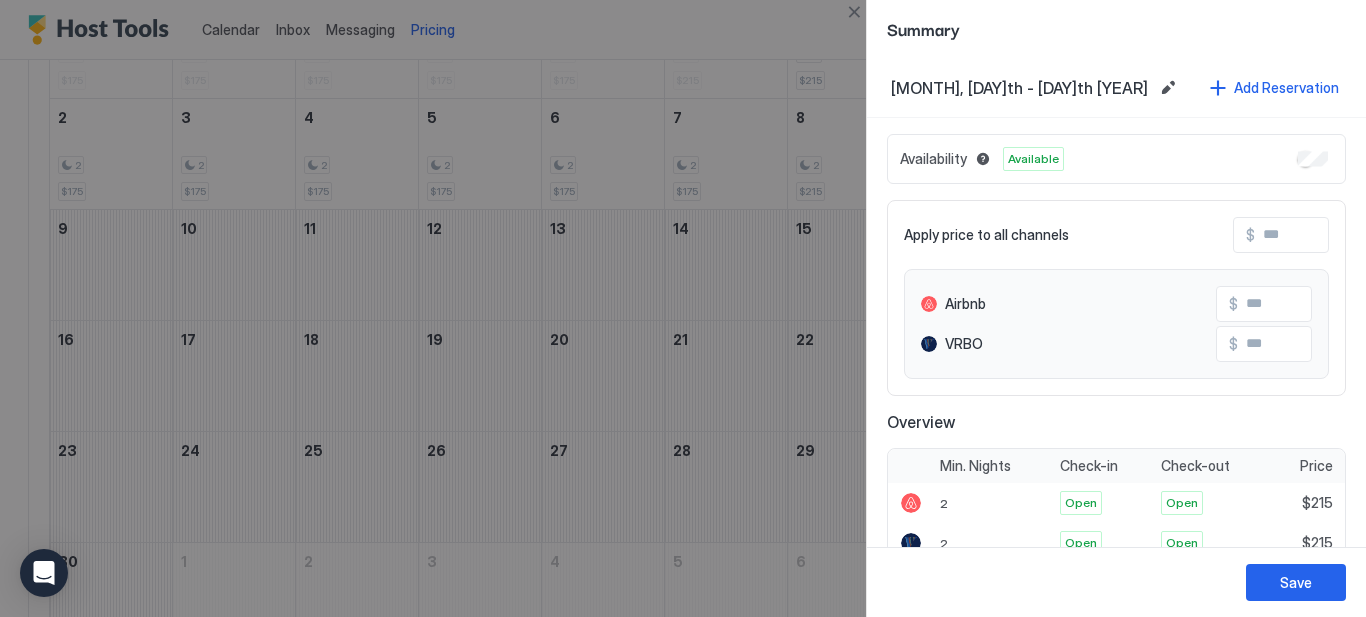 click on "Summary" at bounding box center (1116, 29) 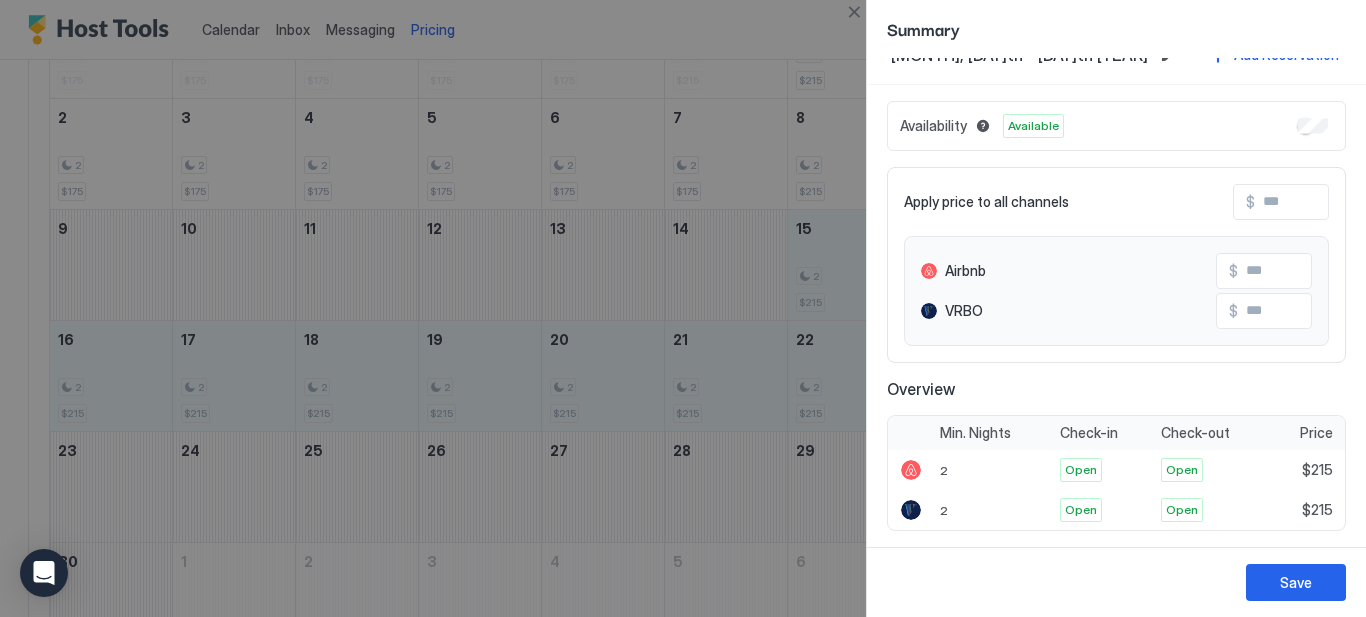 scroll, scrollTop: 0, scrollLeft: 0, axis: both 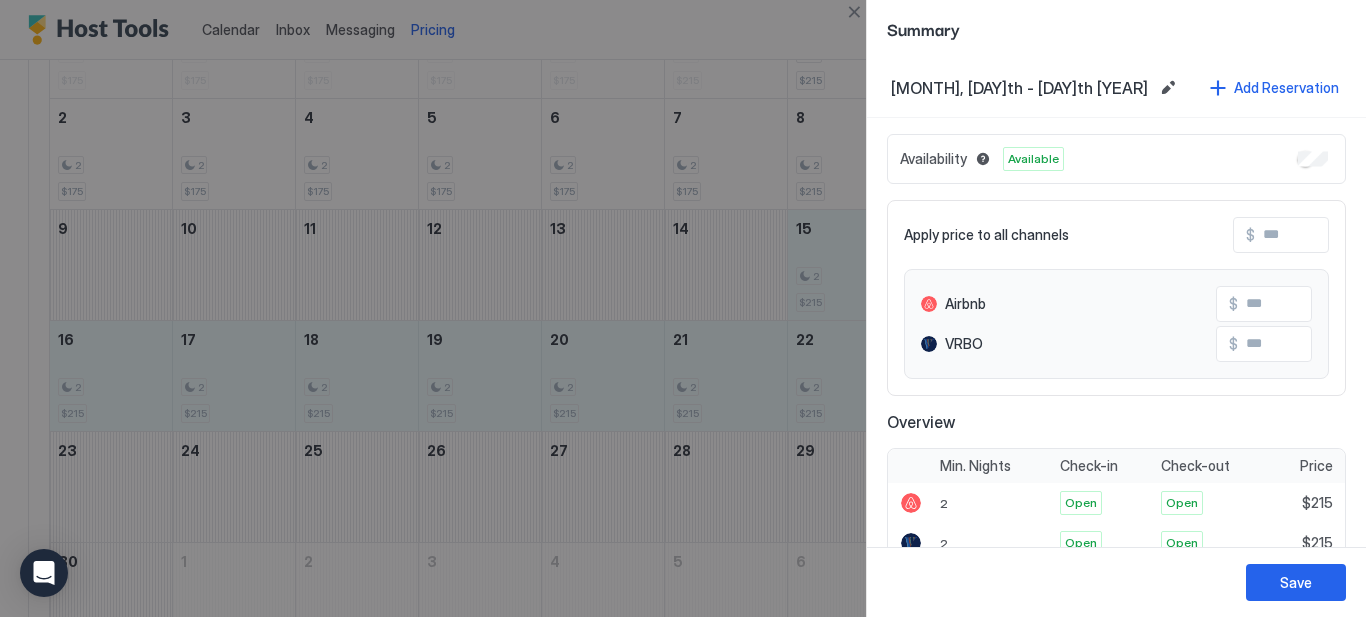 click at bounding box center [854, 12] 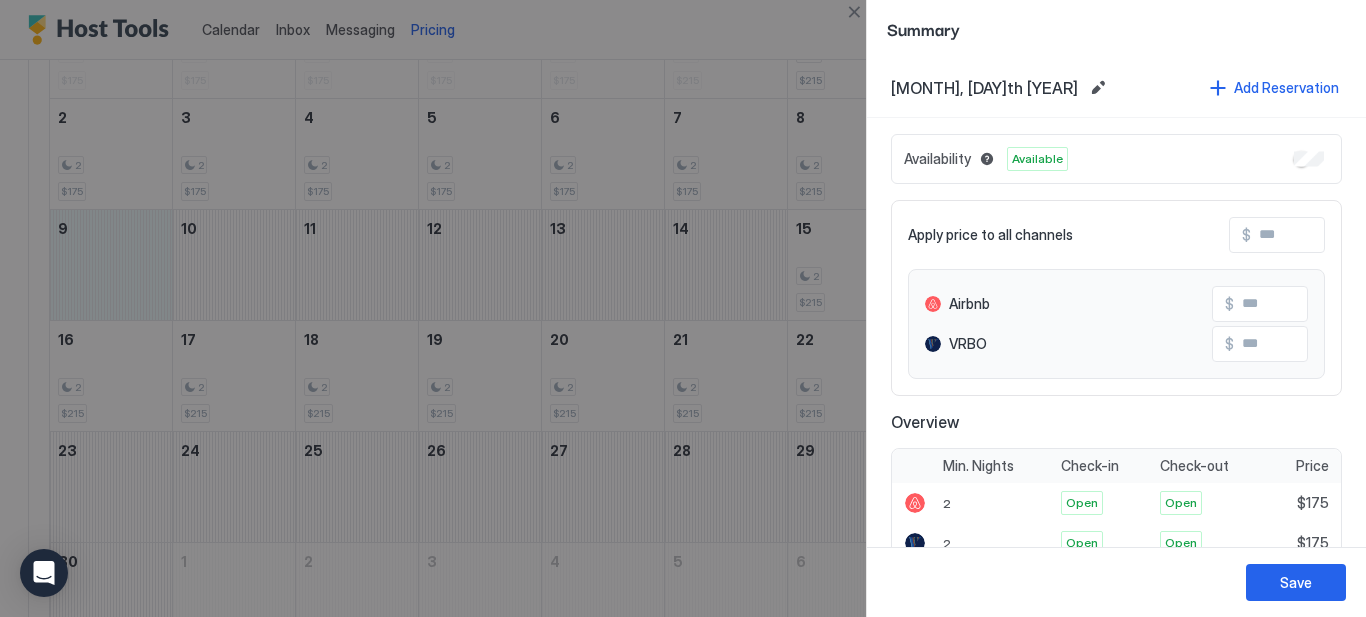 click at bounding box center [1098, 88] 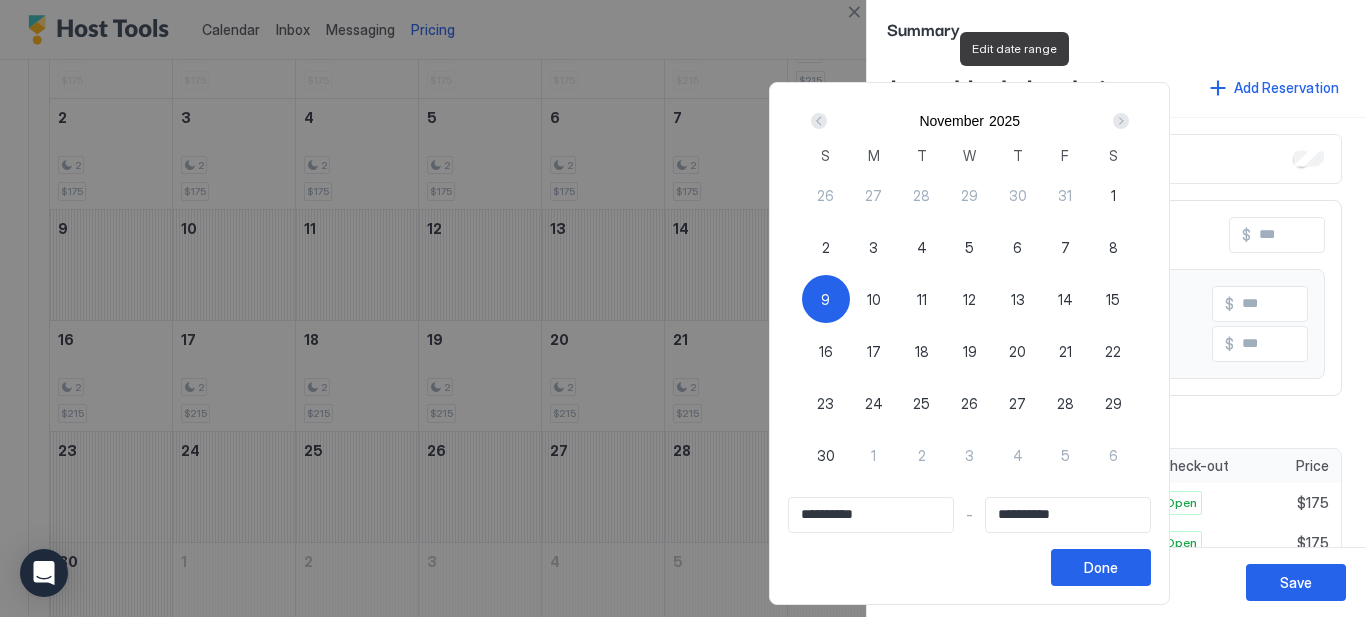click on "15" at bounding box center [1113, 299] 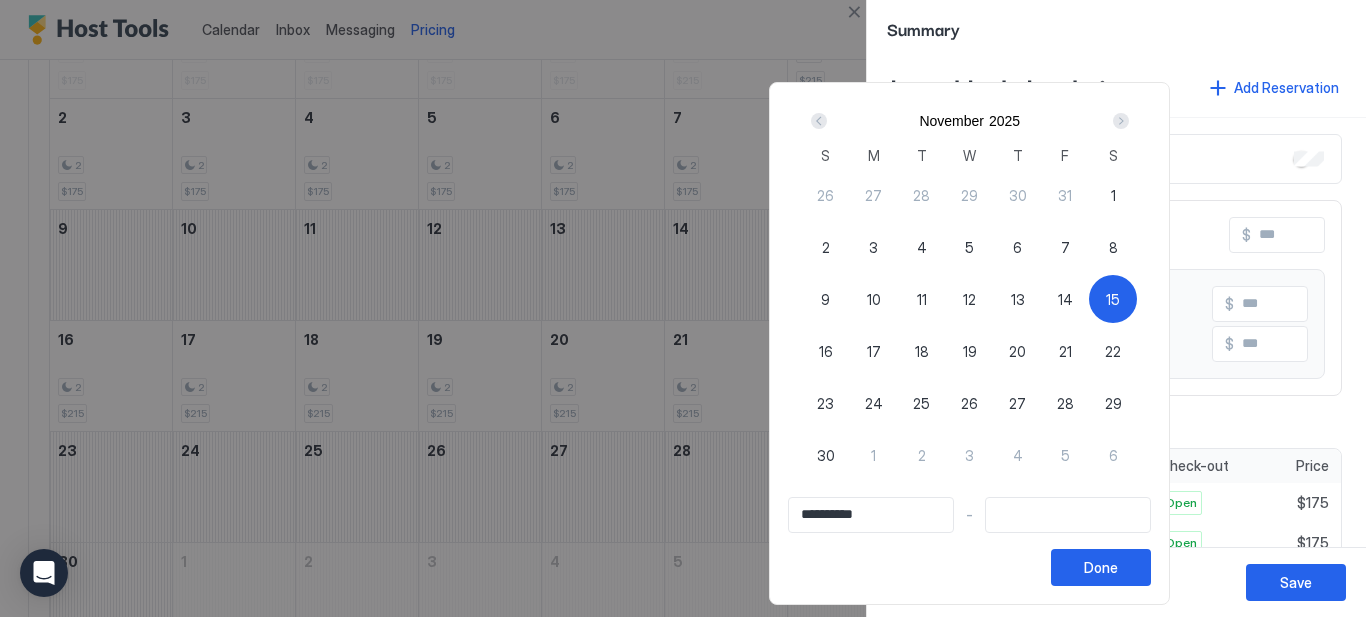 click on "9" at bounding box center [825, 299] 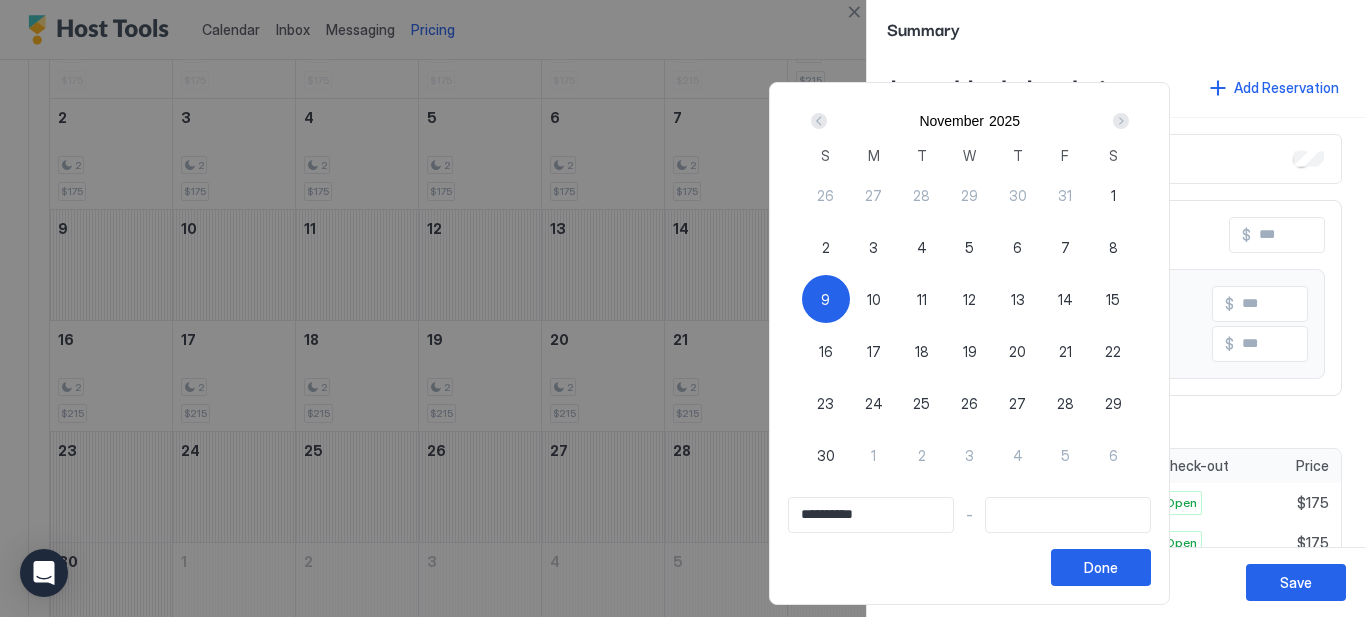 click at bounding box center [1068, 515] 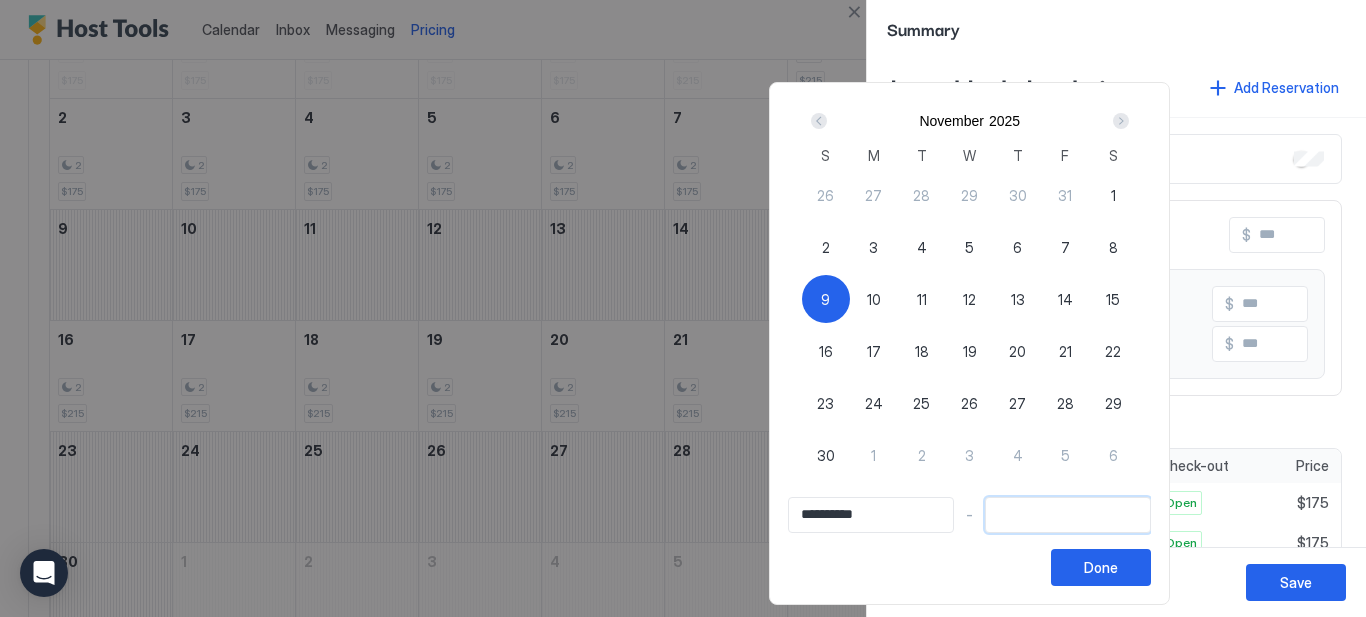click on "15" at bounding box center [1113, 299] 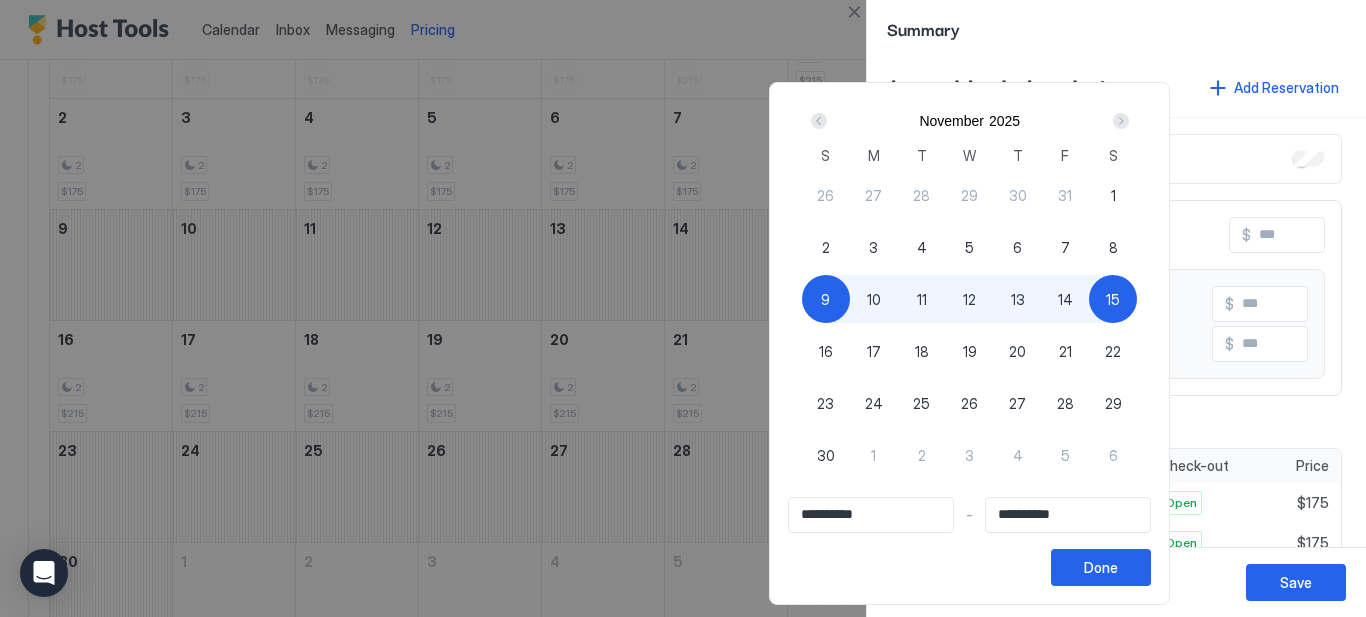 click on "Done" at bounding box center (1101, 567) 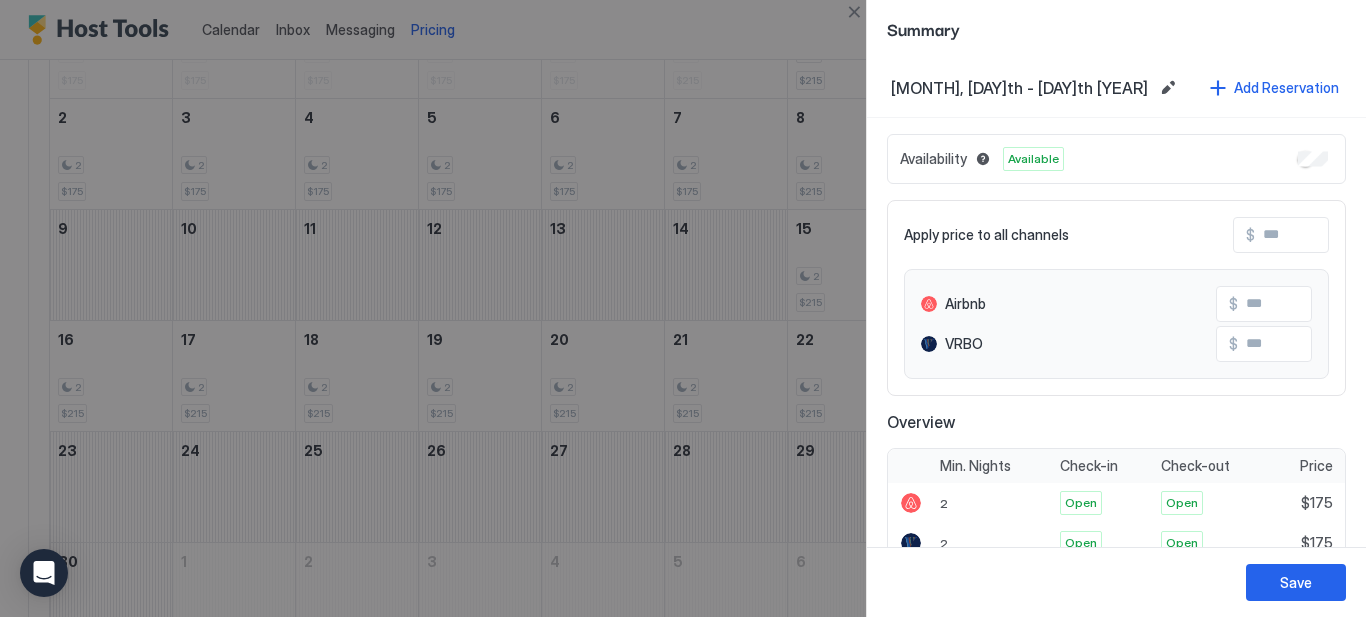 click on "Save" at bounding box center (1296, 582) 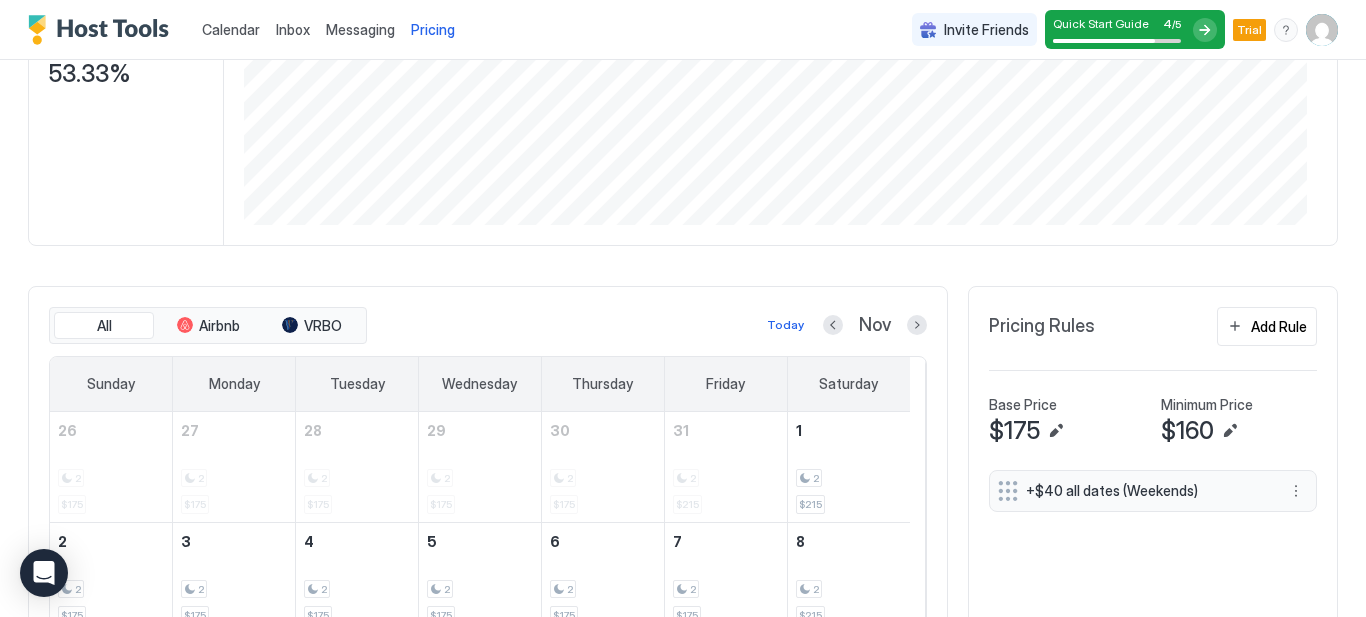scroll, scrollTop: 0, scrollLeft: 0, axis: both 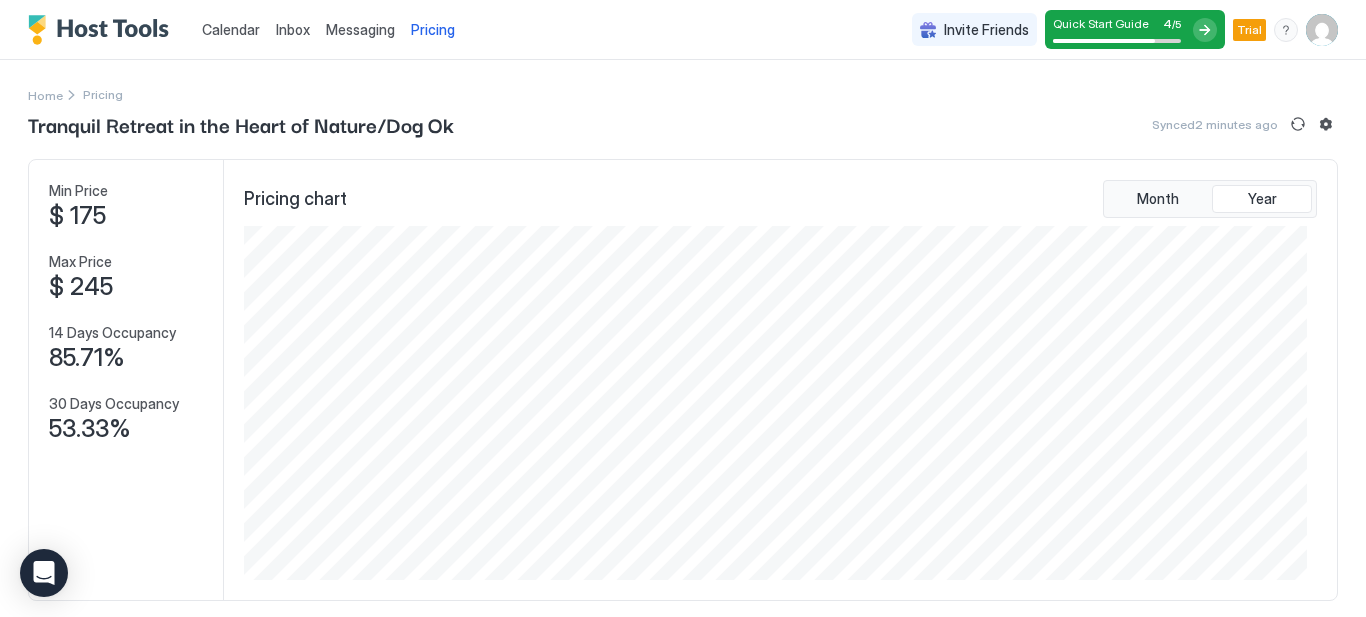 click on "Messaging" at bounding box center [360, 29] 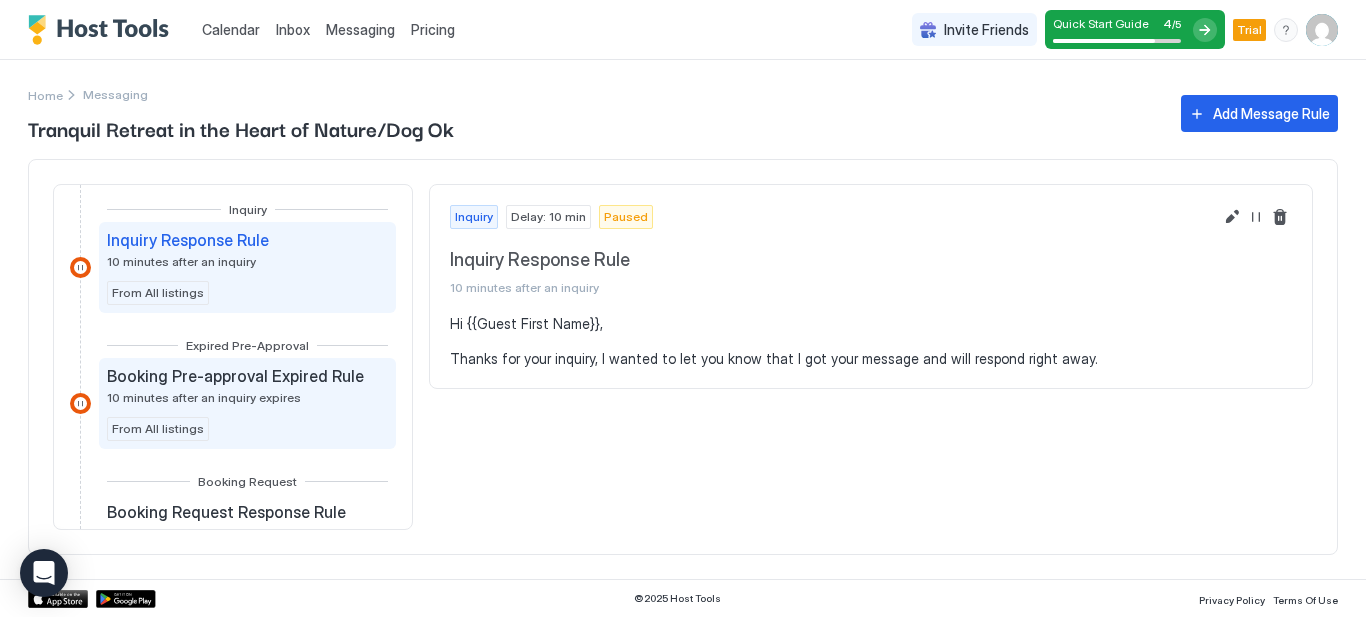 click on "10 minutes after an inquiry expires" at bounding box center [204, 397] 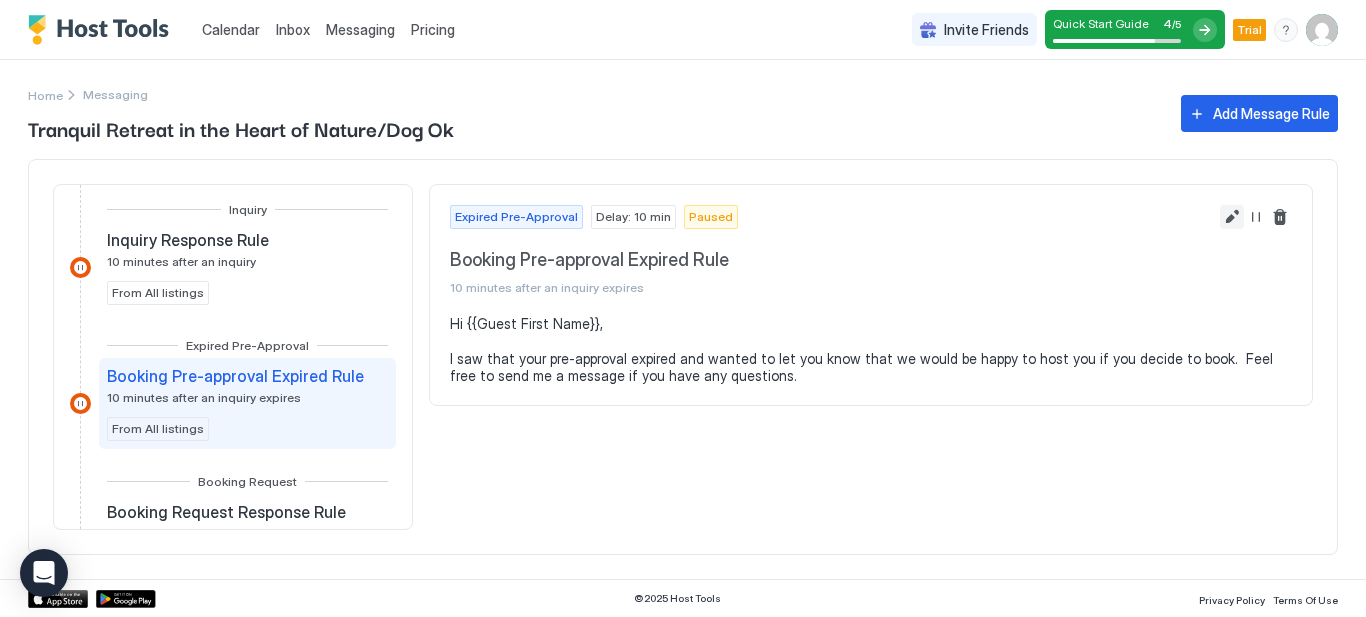 click at bounding box center [1232, 217] 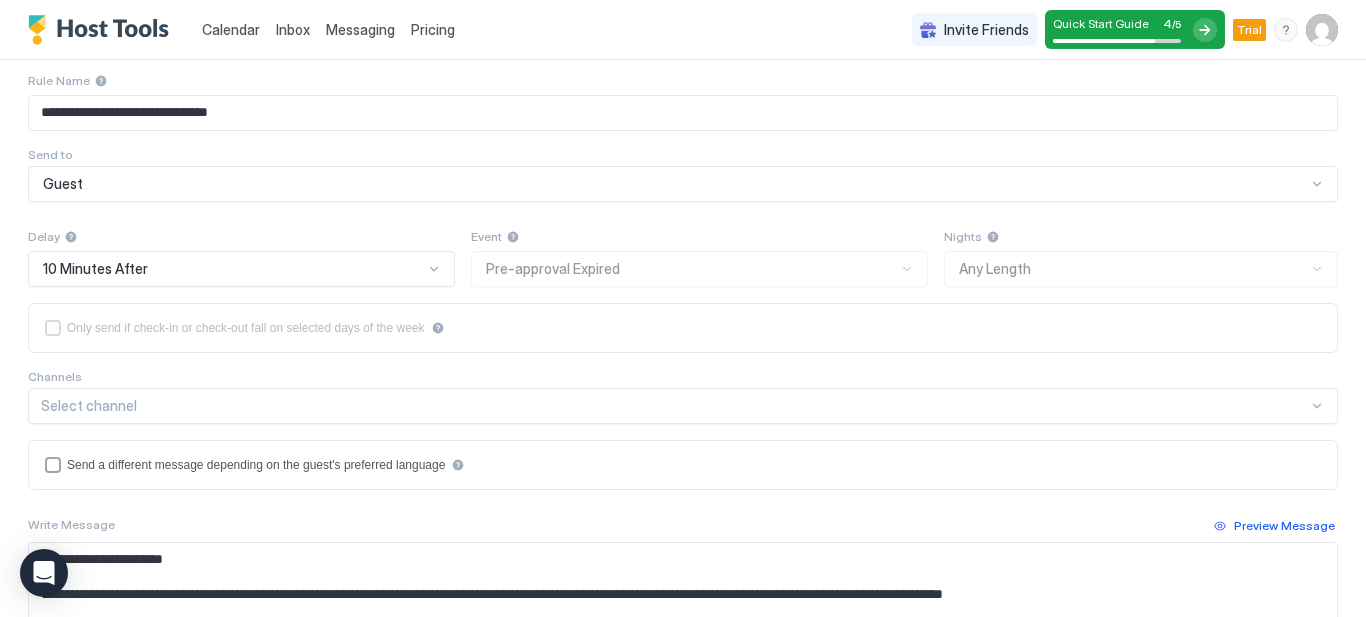 scroll, scrollTop: 98, scrollLeft: 0, axis: vertical 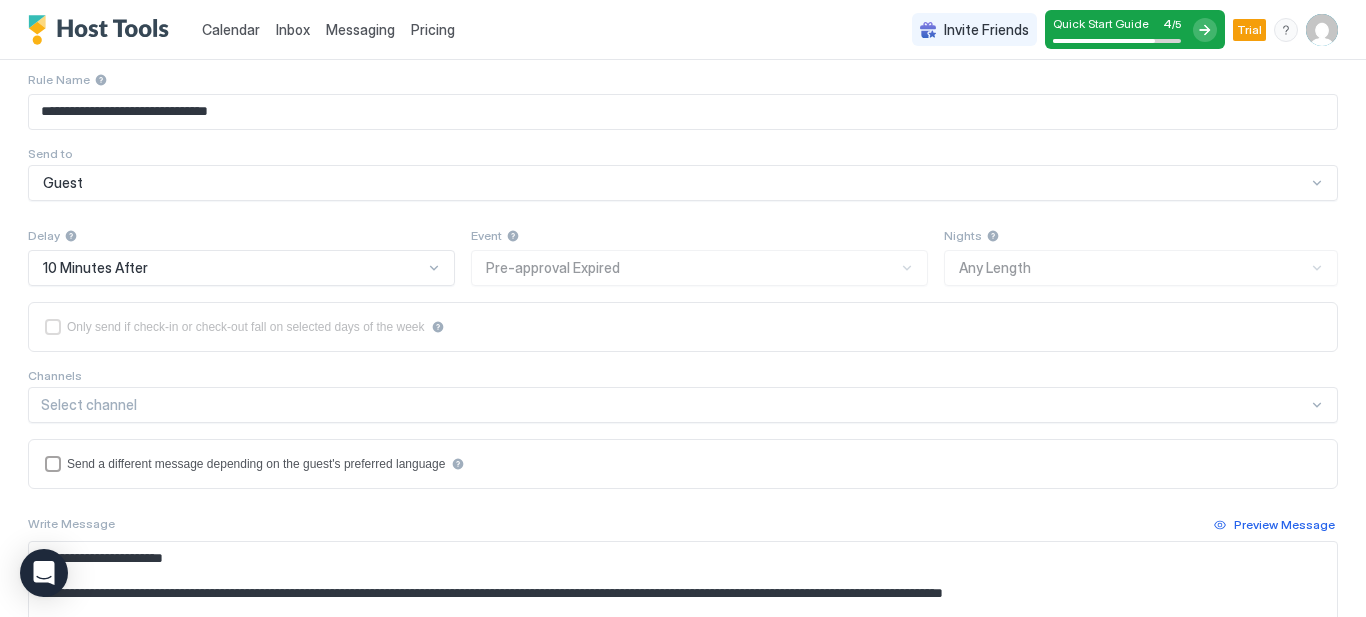 click on "Event   Pre-approval Expired" at bounding box center [699, 255] 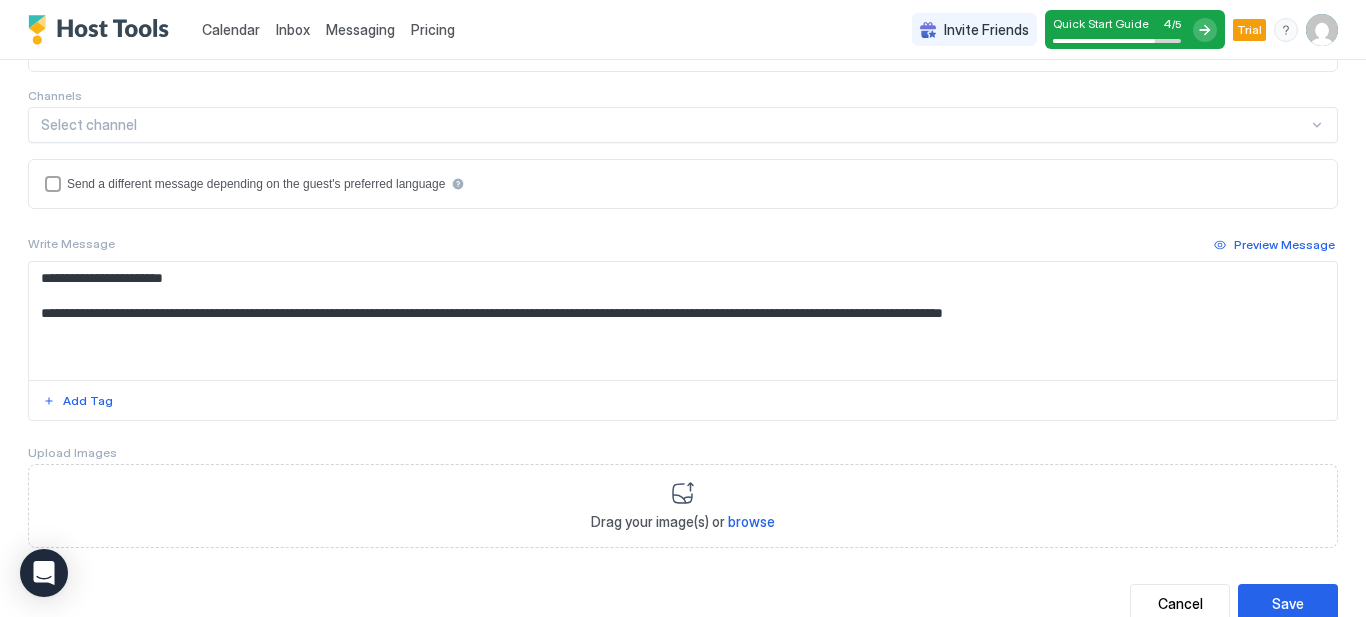 scroll, scrollTop: 444, scrollLeft: 0, axis: vertical 